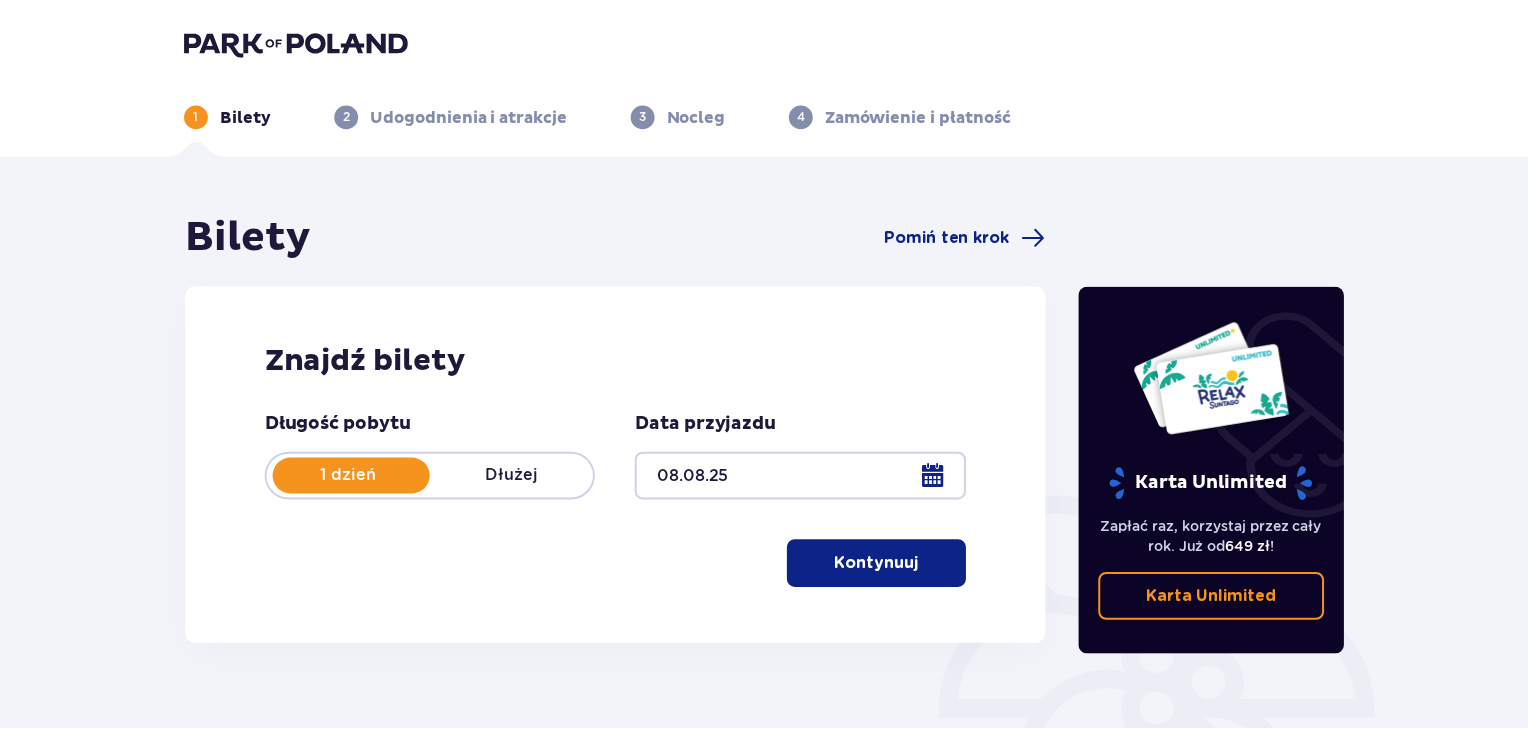 scroll, scrollTop: 0, scrollLeft: 0, axis: both 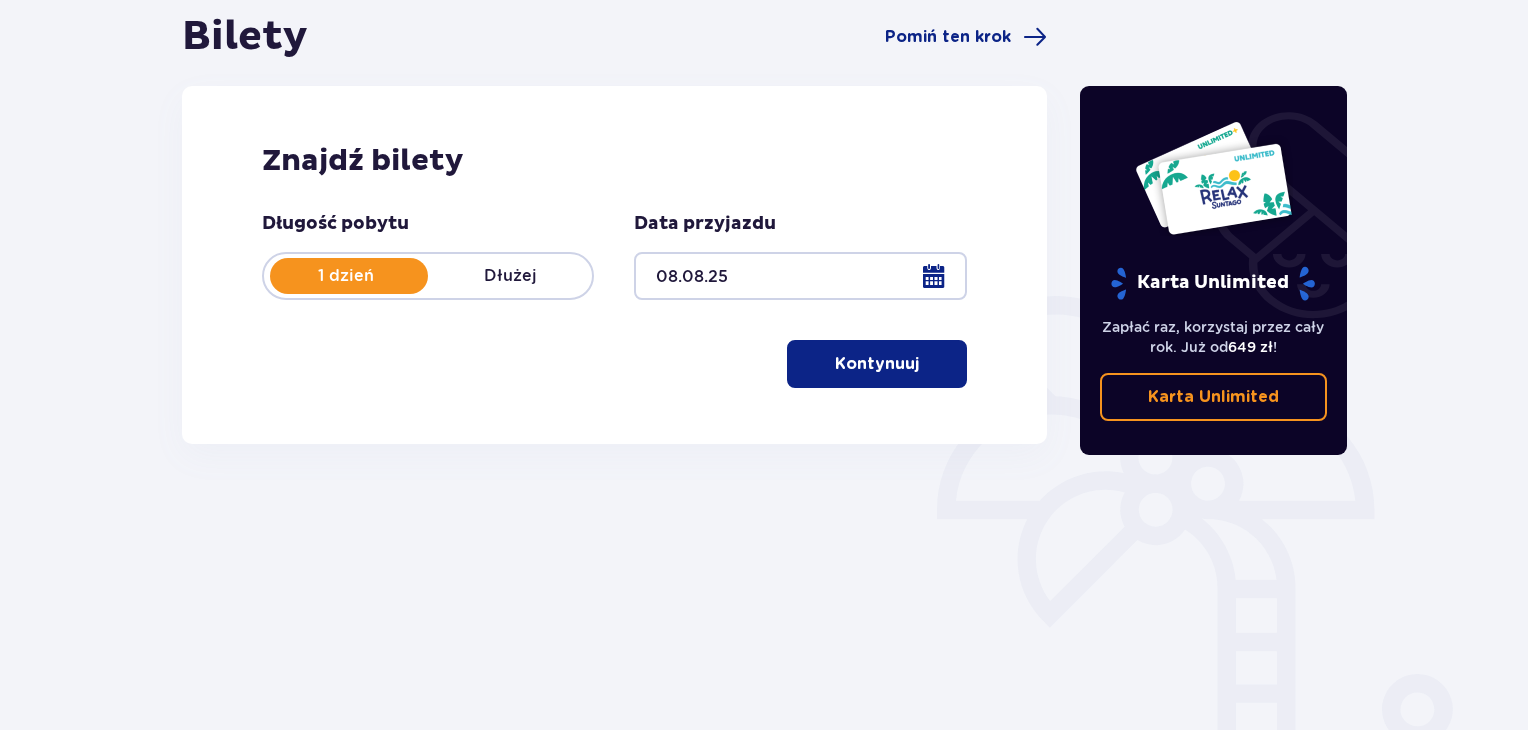 click on "Kontynuuj" at bounding box center [877, 364] 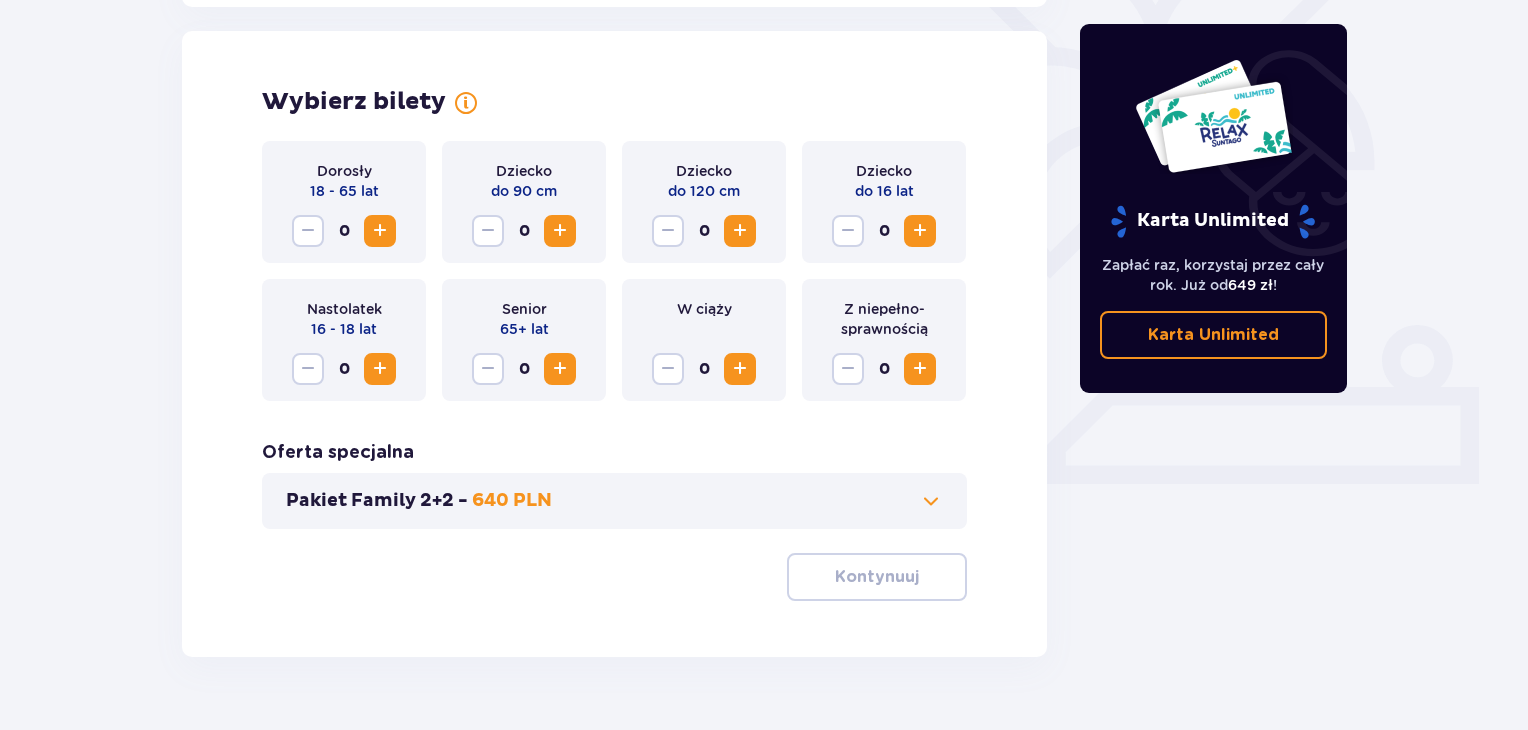 scroll, scrollTop: 556, scrollLeft: 0, axis: vertical 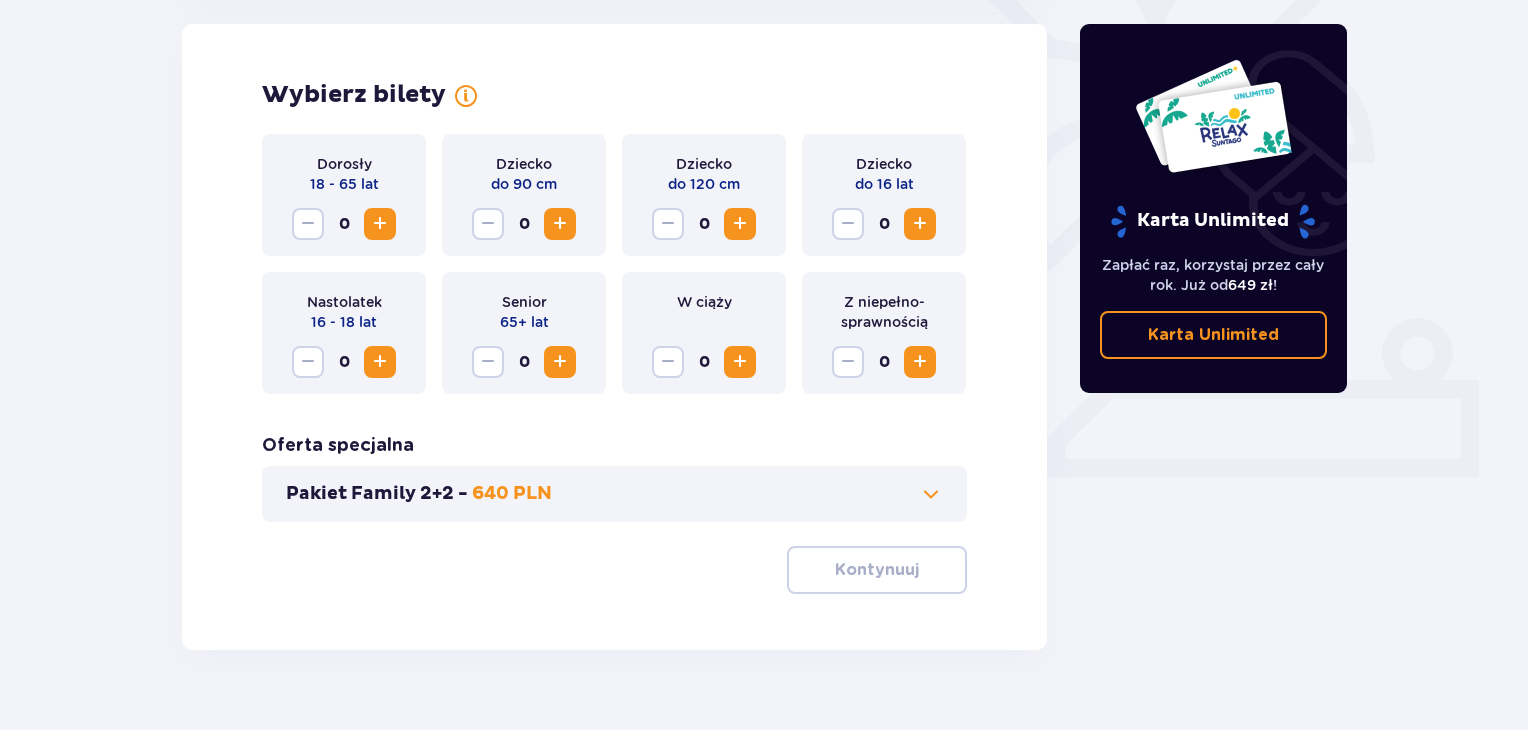 click at bounding box center (380, 224) 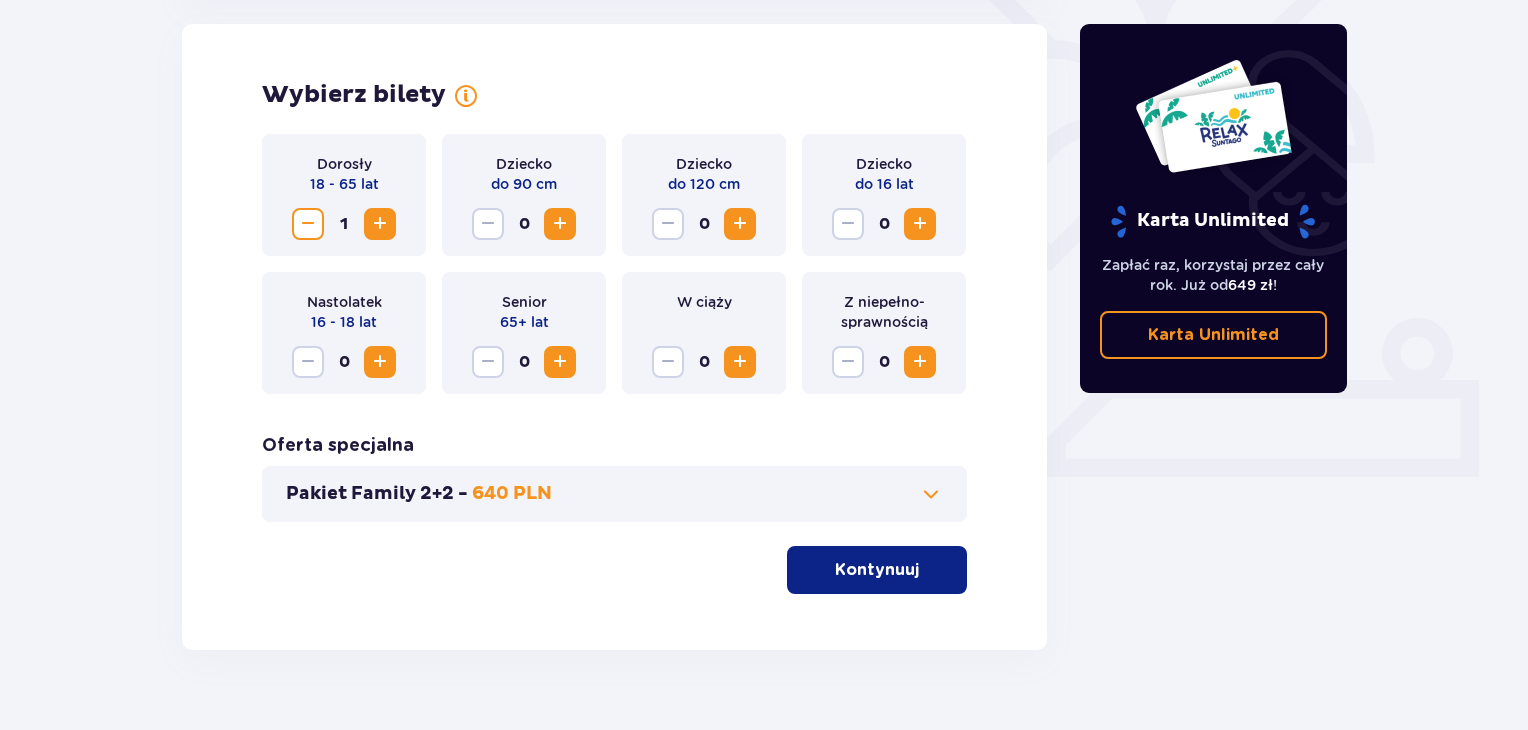 click at bounding box center (380, 224) 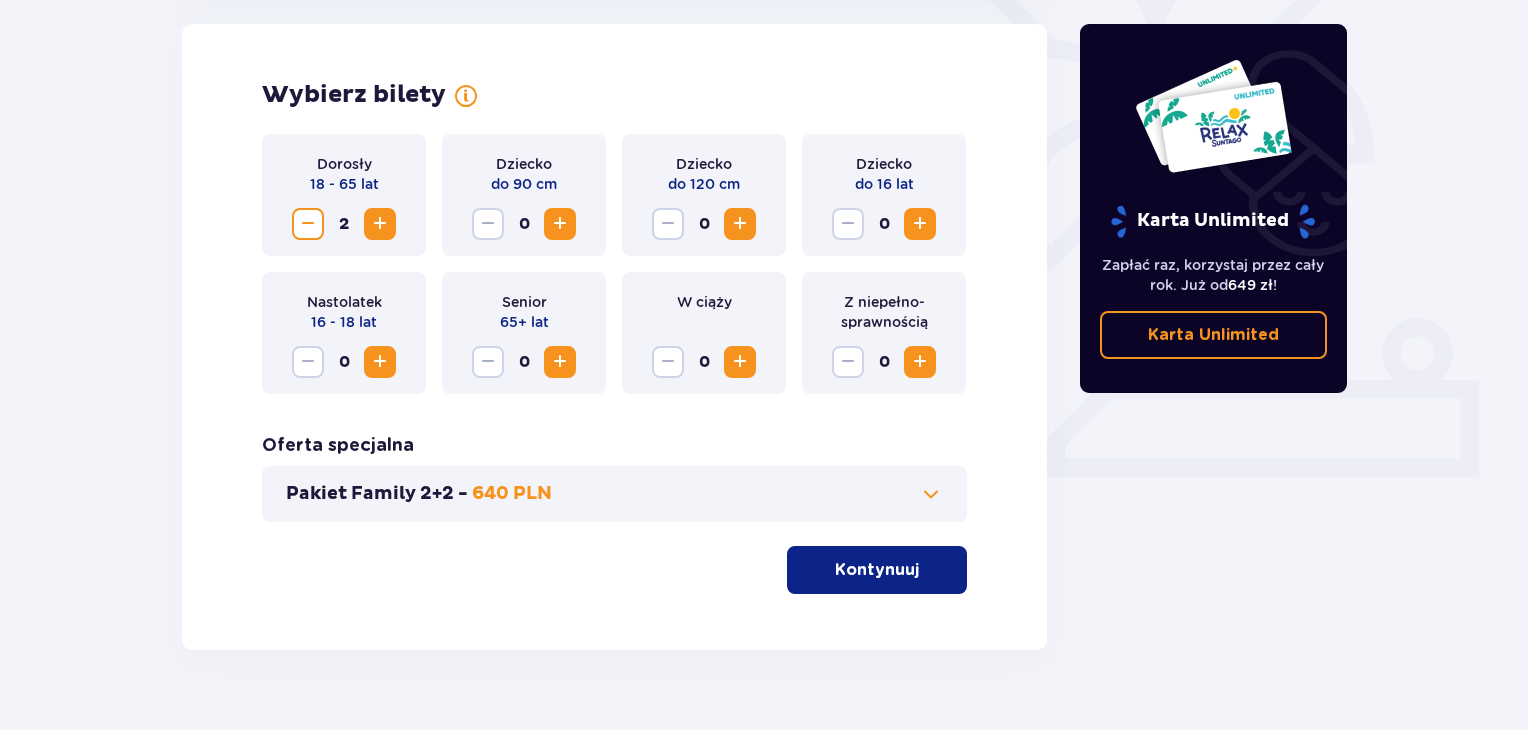 click at bounding box center [380, 224] 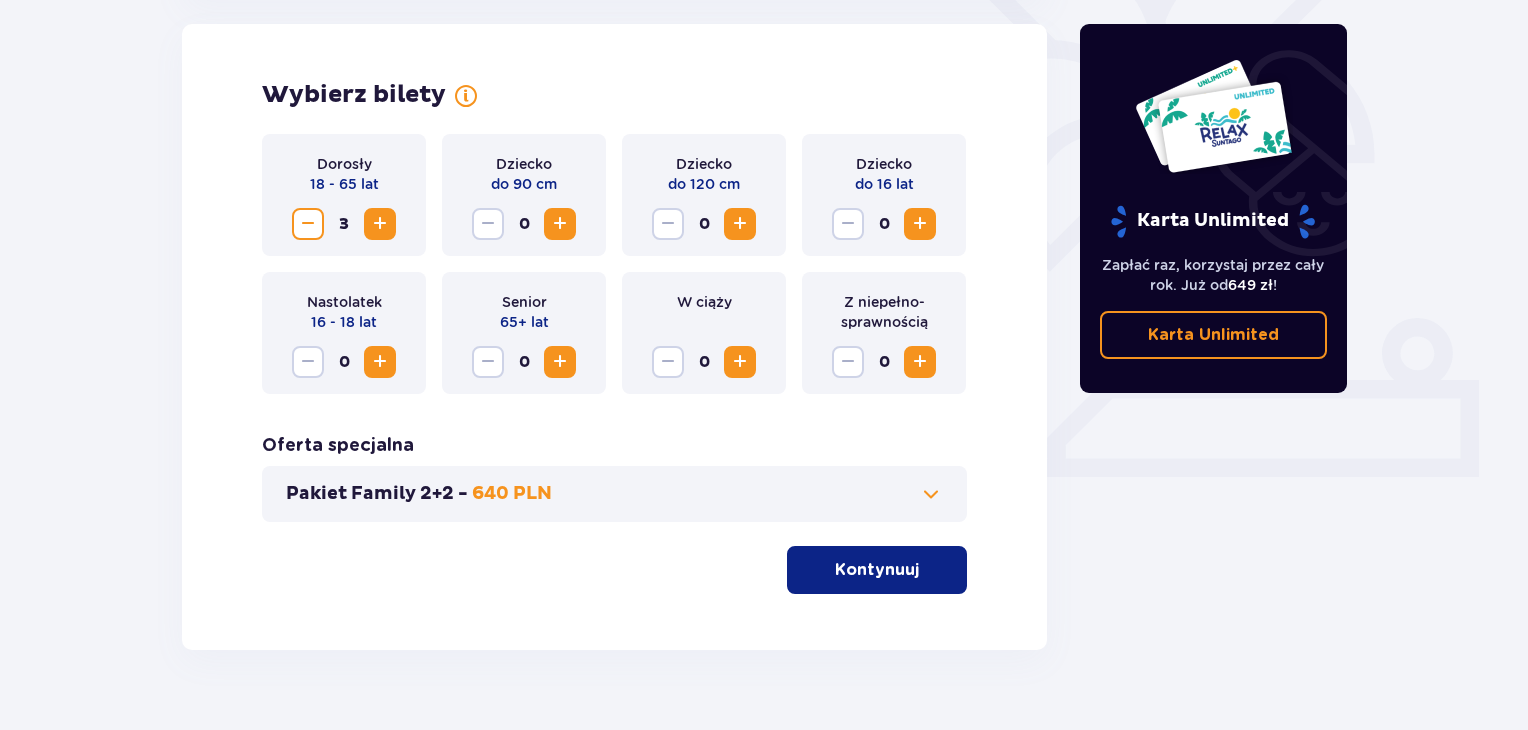 click at bounding box center [920, 224] 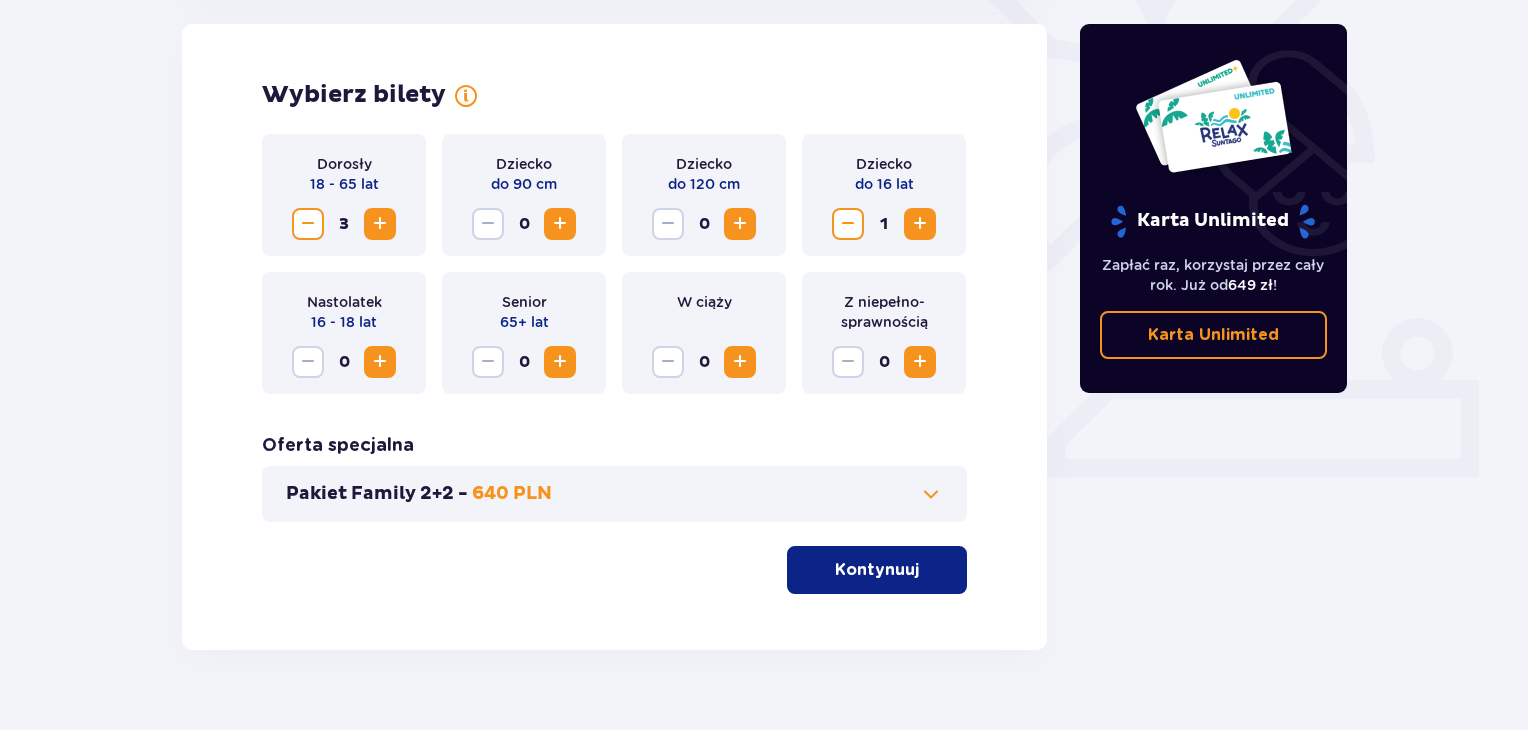 click on "Kontynuuj" at bounding box center [877, 570] 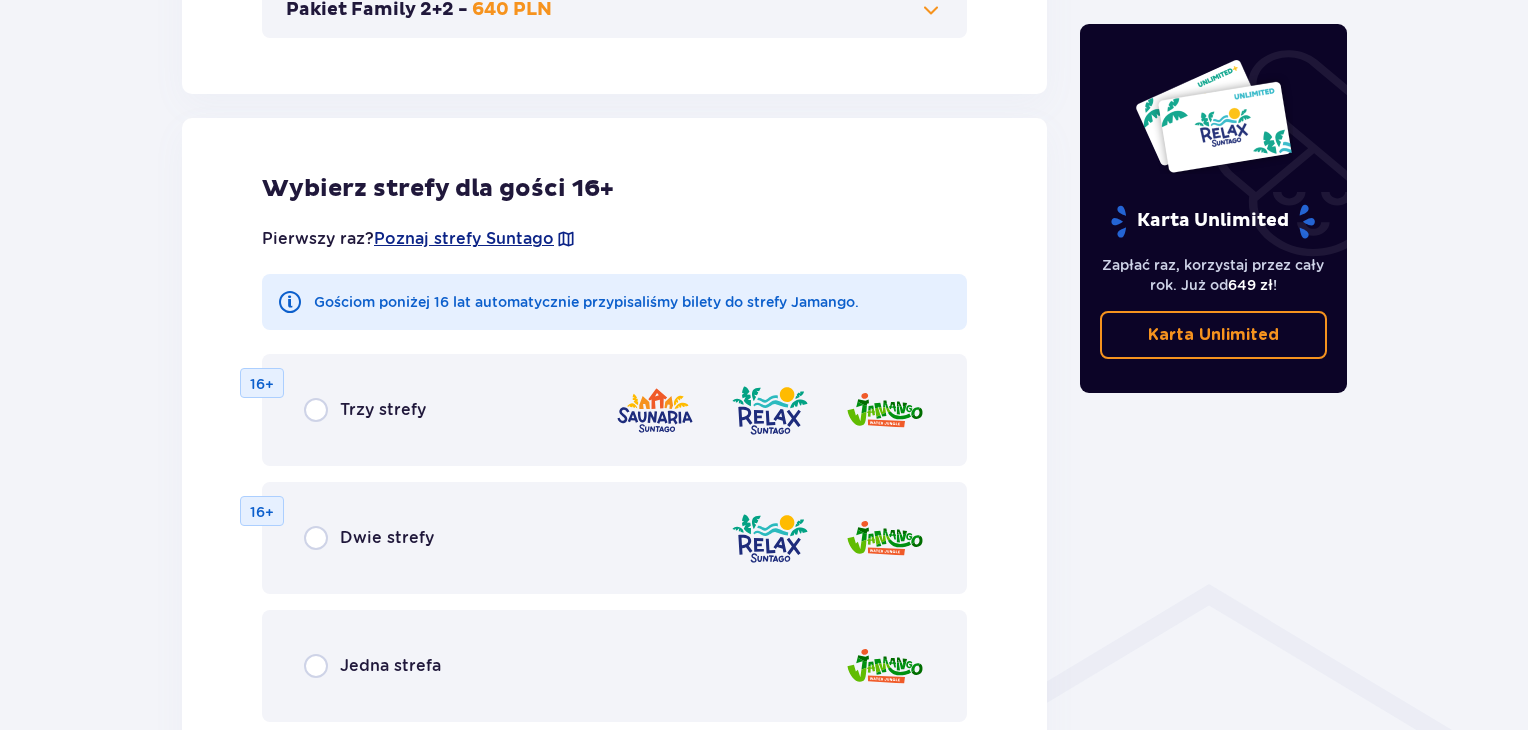 scroll, scrollTop: 1110, scrollLeft: 0, axis: vertical 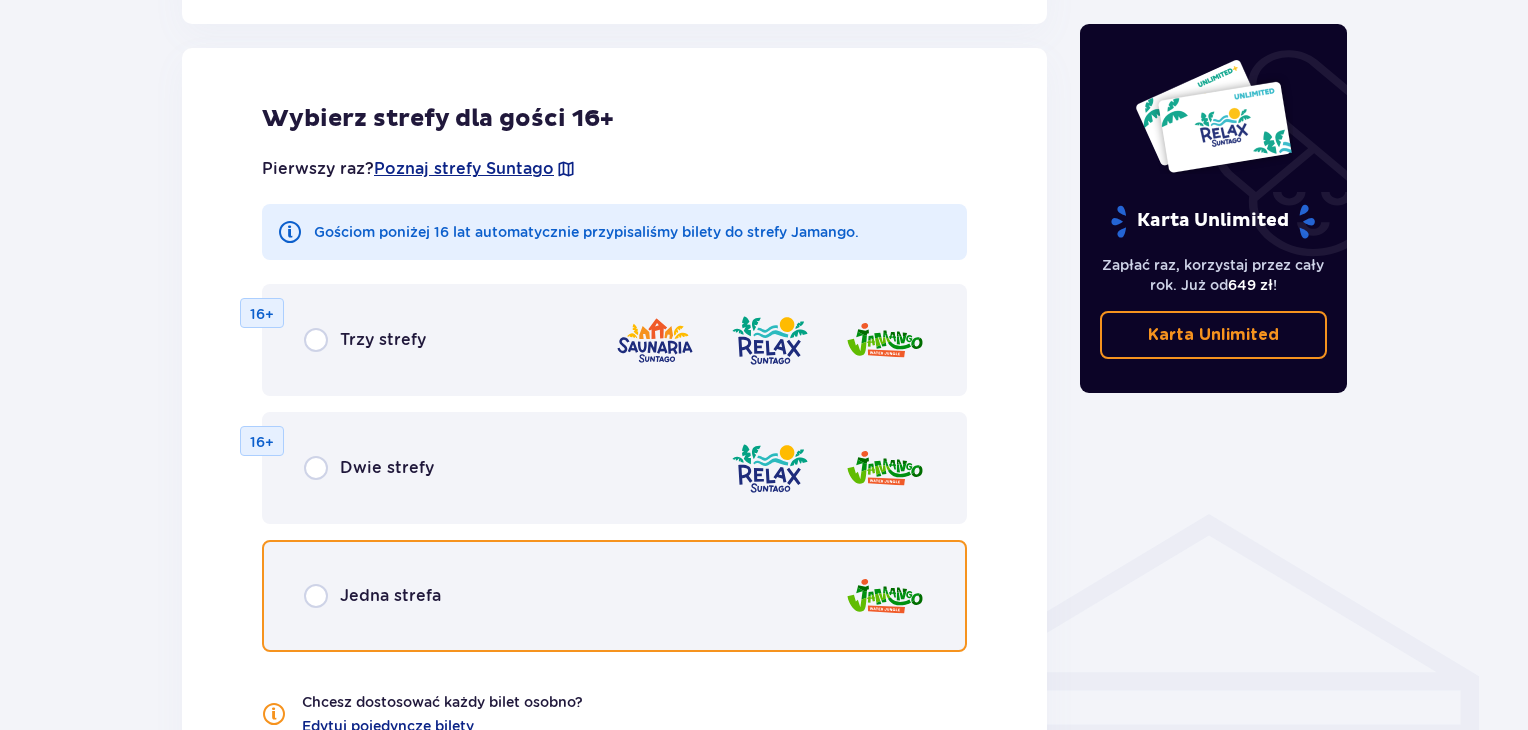 click at bounding box center (316, 596) 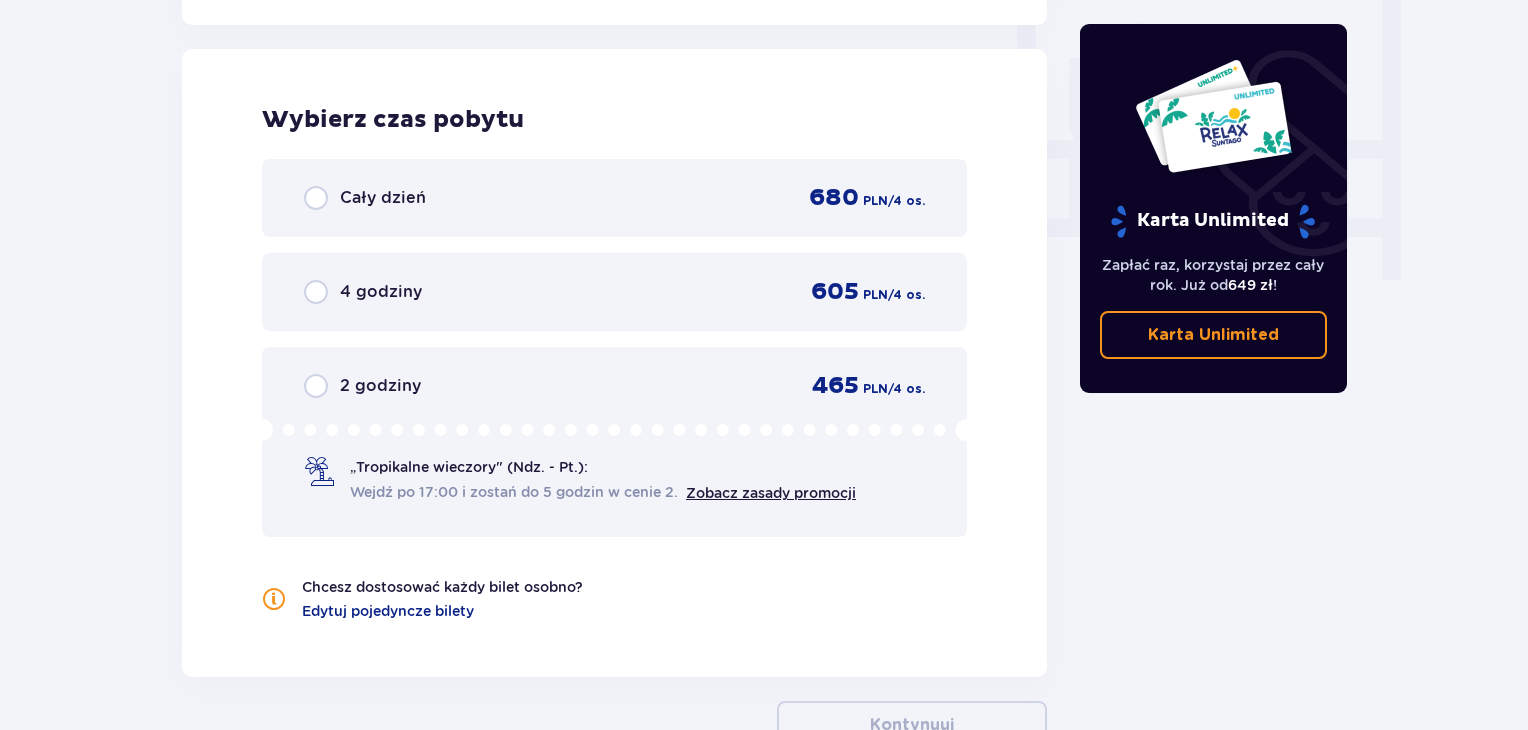 scroll, scrollTop: 1878, scrollLeft: 0, axis: vertical 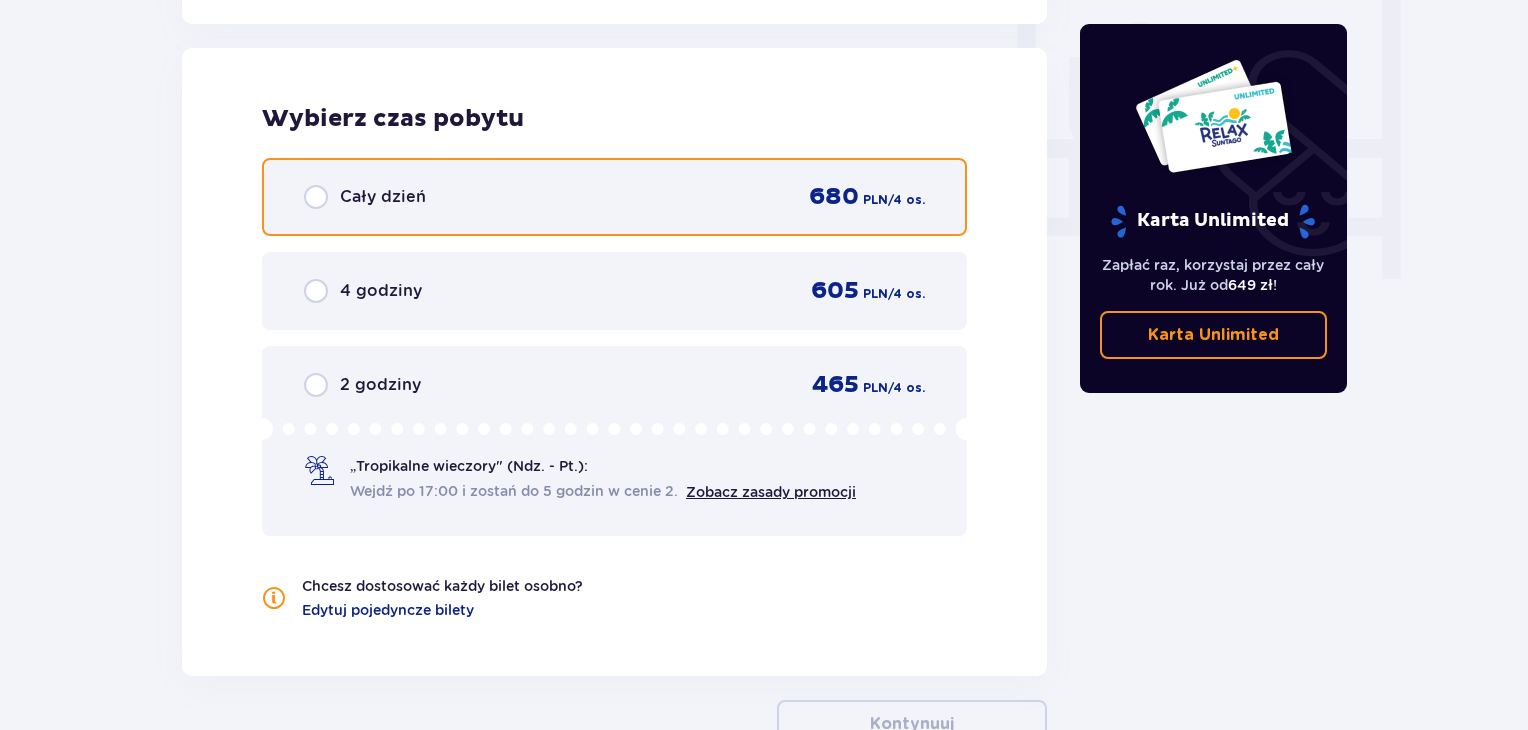 click at bounding box center (316, 197) 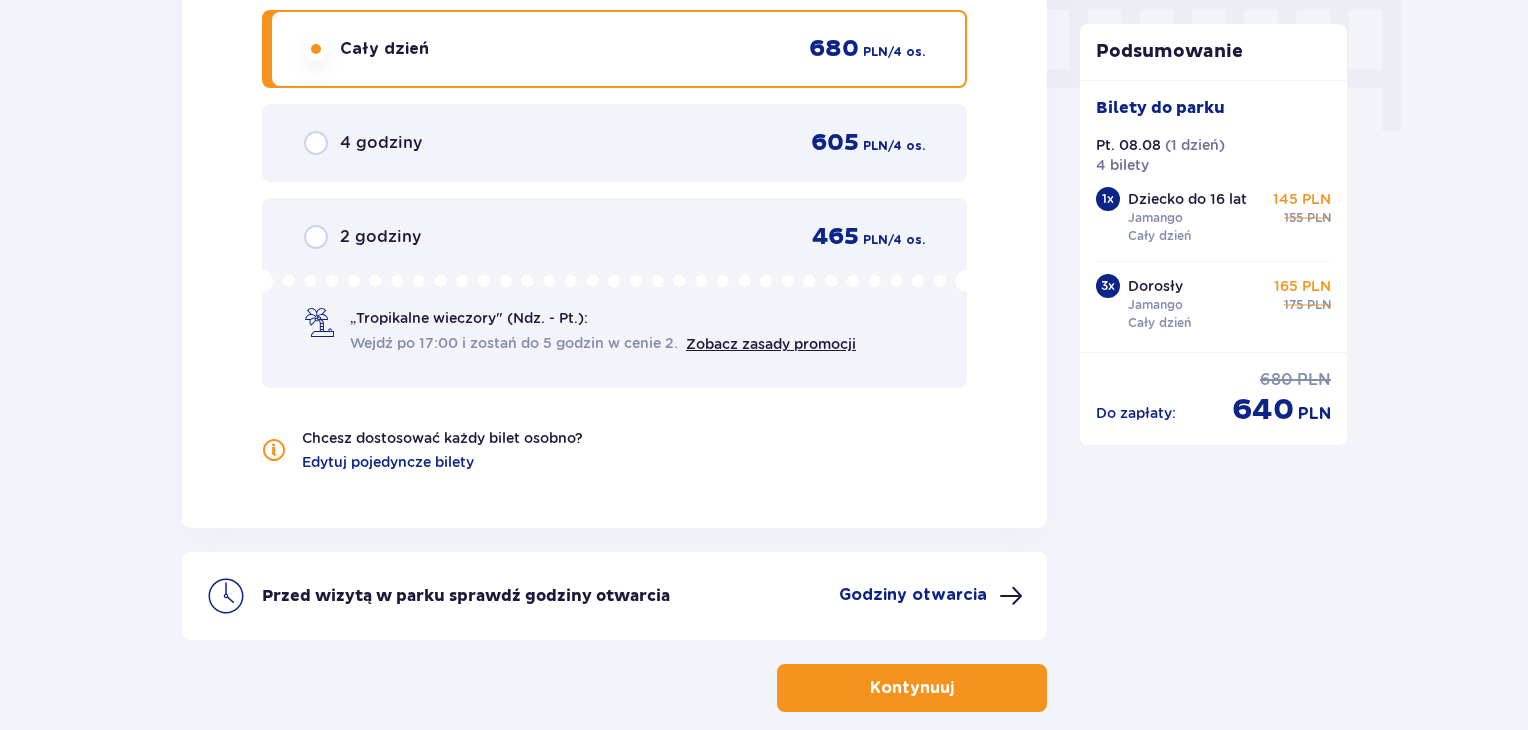 scroll, scrollTop: 2126, scrollLeft: 0, axis: vertical 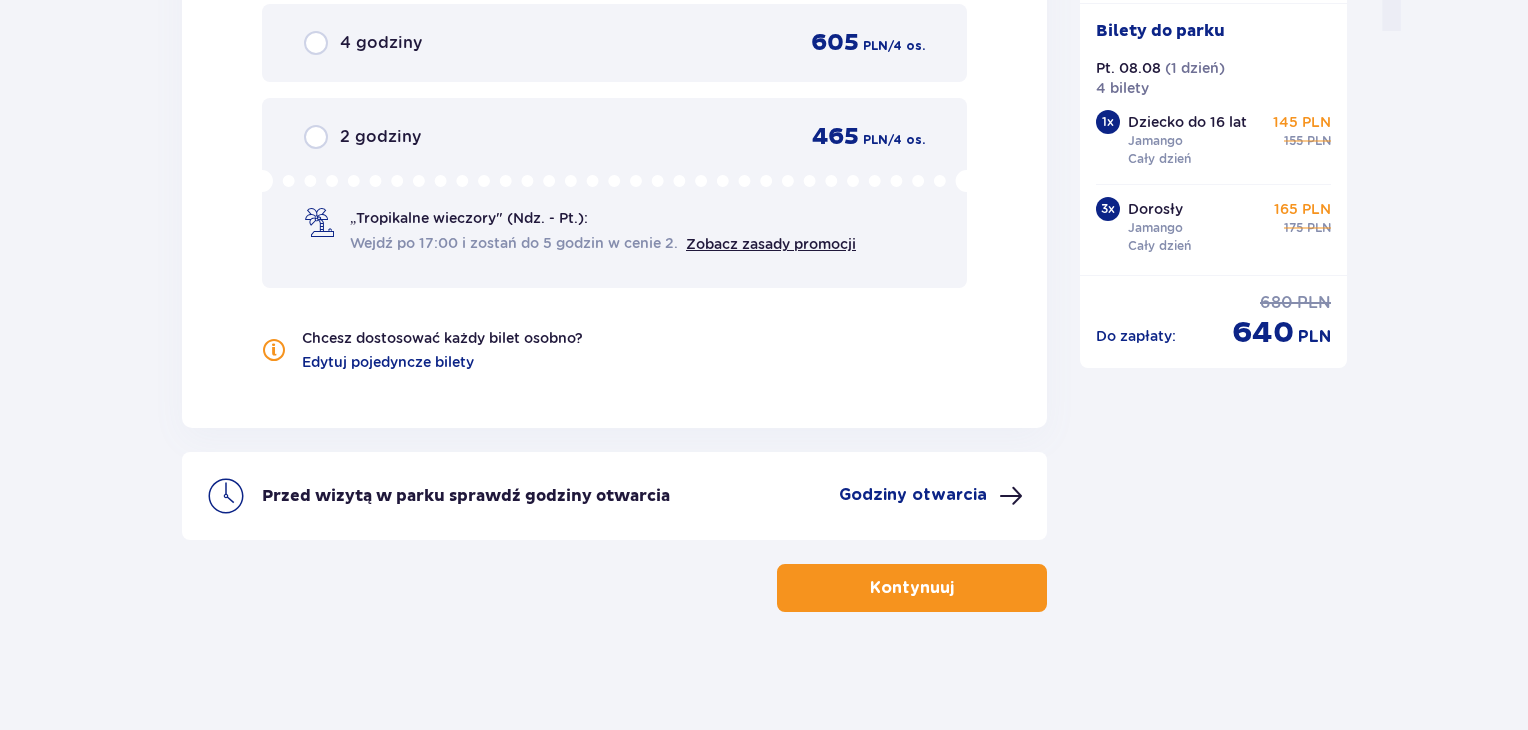 click on "Kontynuuj" at bounding box center (912, 588) 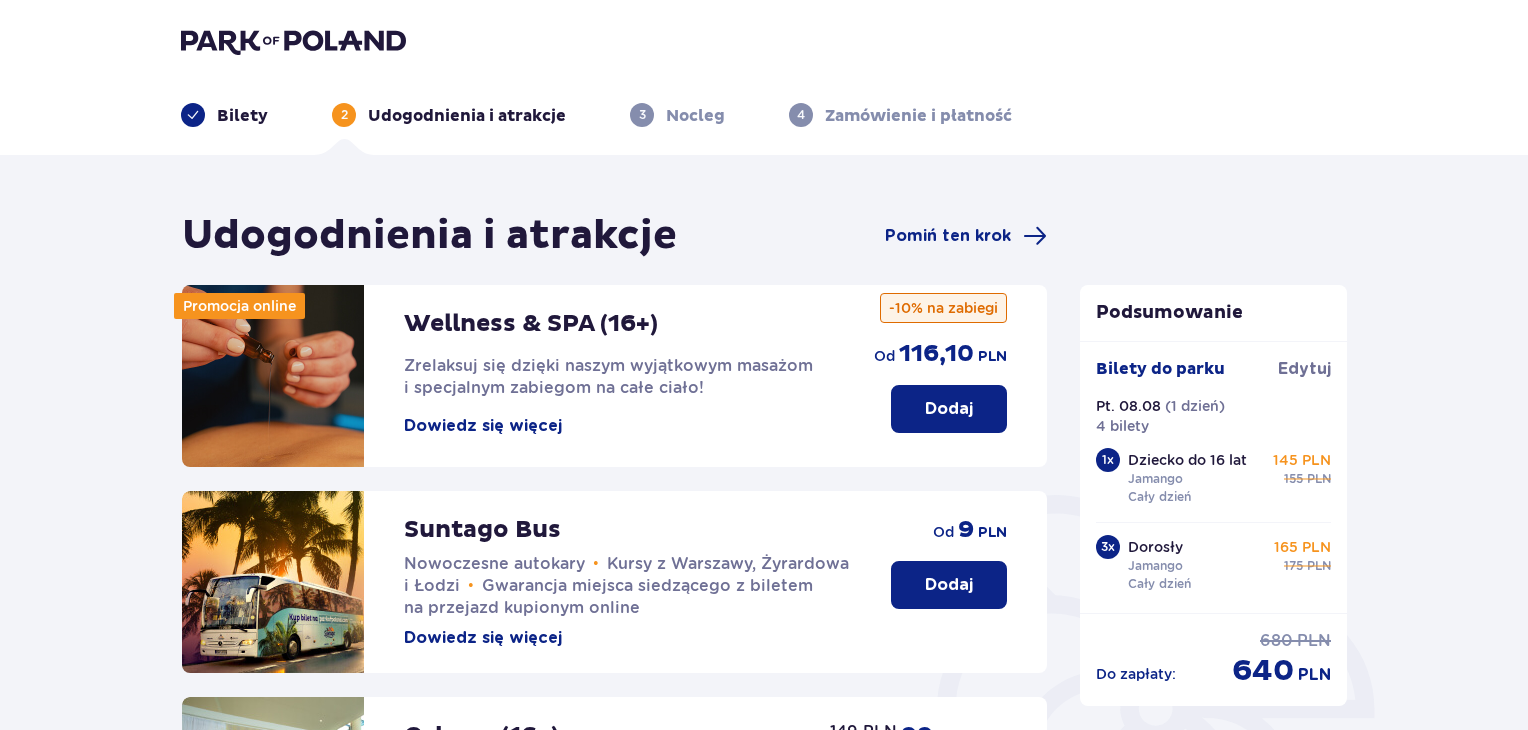 scroll, scrollTop: 0, scrollLeft: 0, axis: both 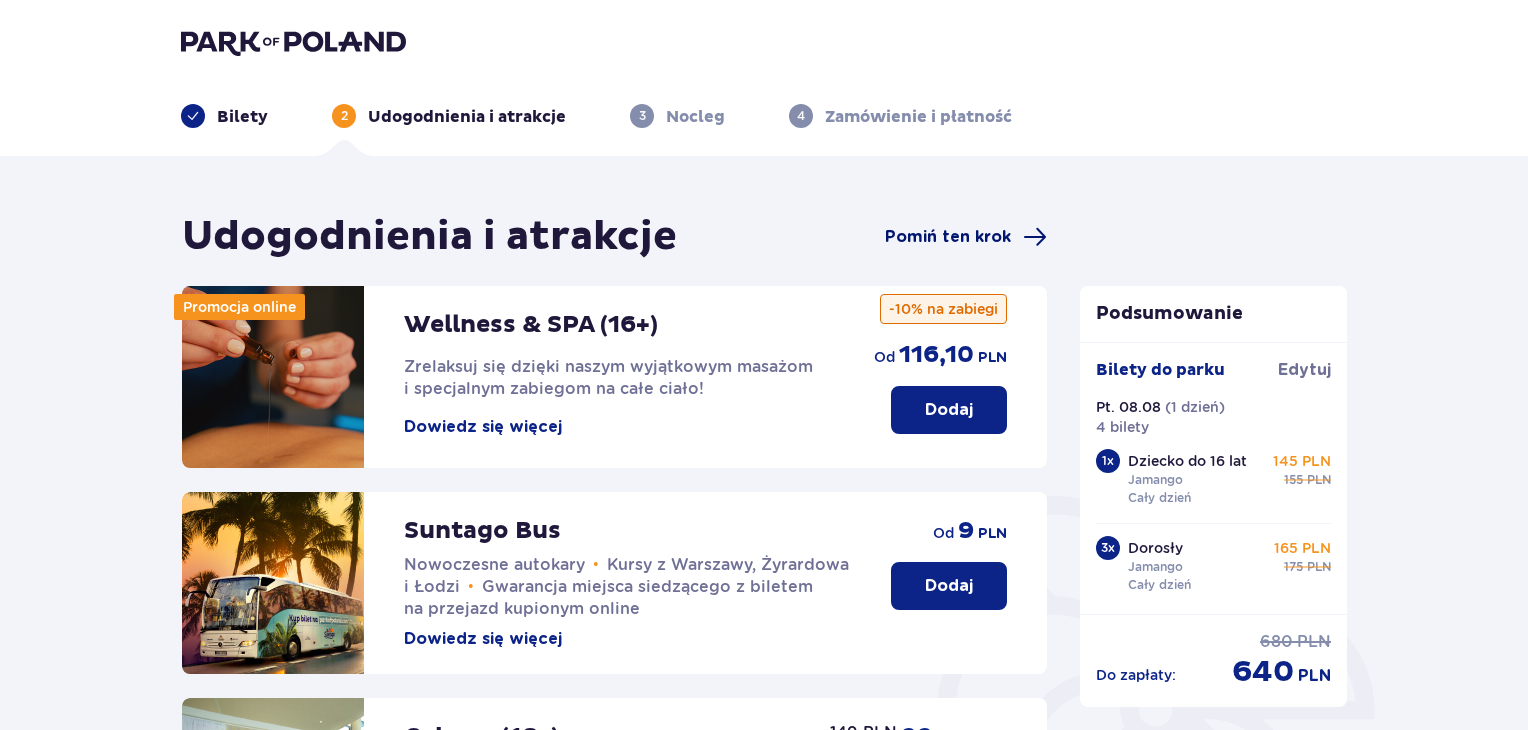 click on "Pomiń ten krok" at bounding box center [948, 237] 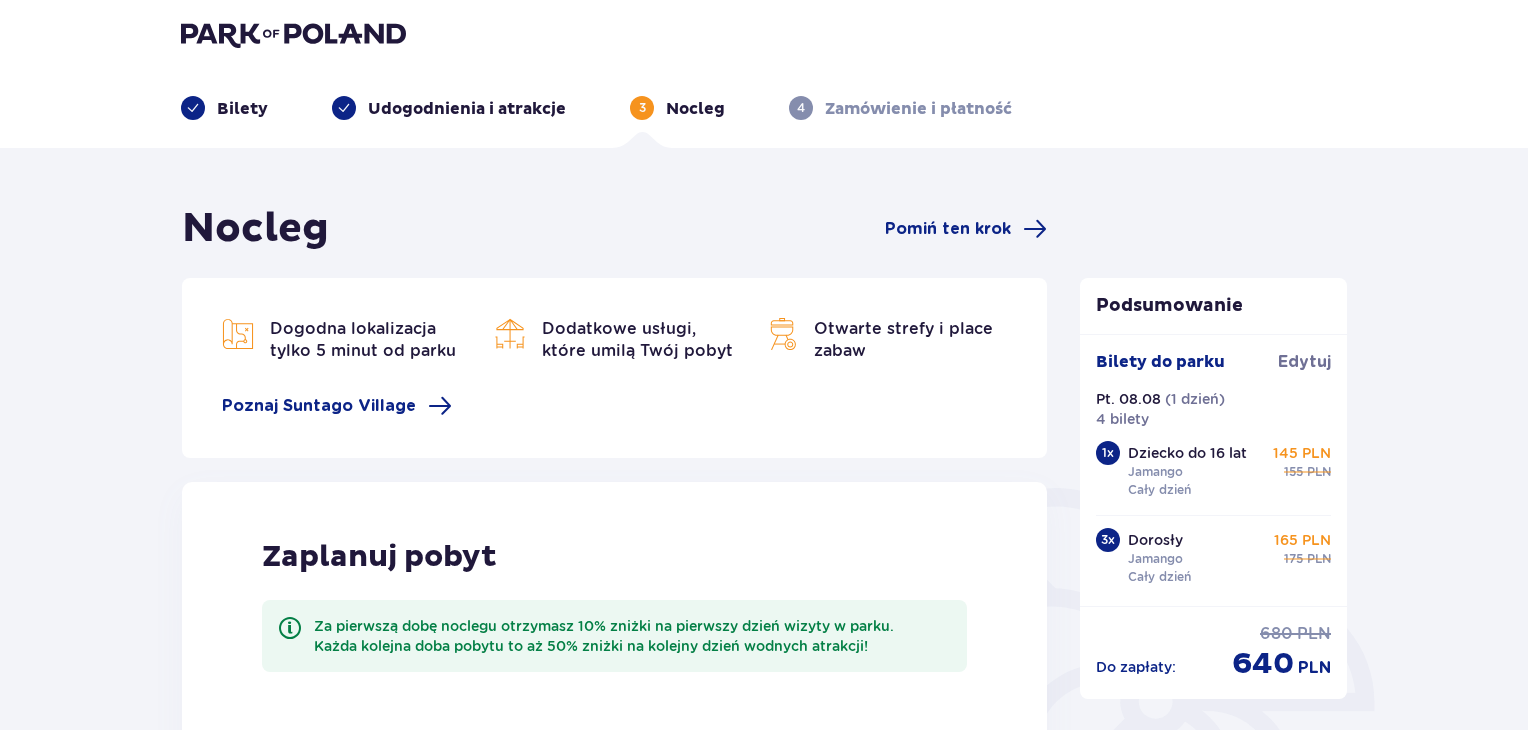 scroll, scrollTop: 0, scrollLeft: 0, axis: both 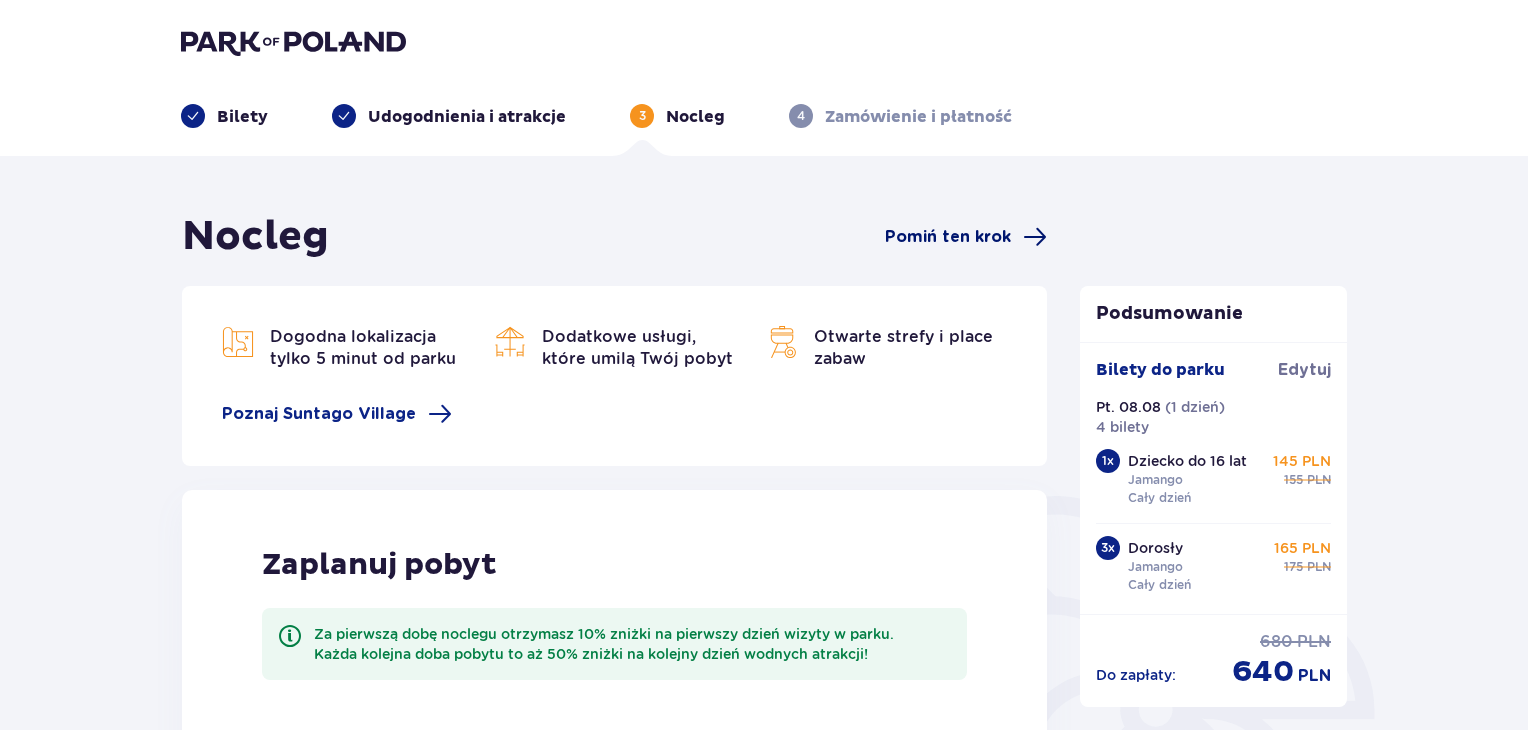 click on "Pomiń ten krok" at bounding box center (948, 237) 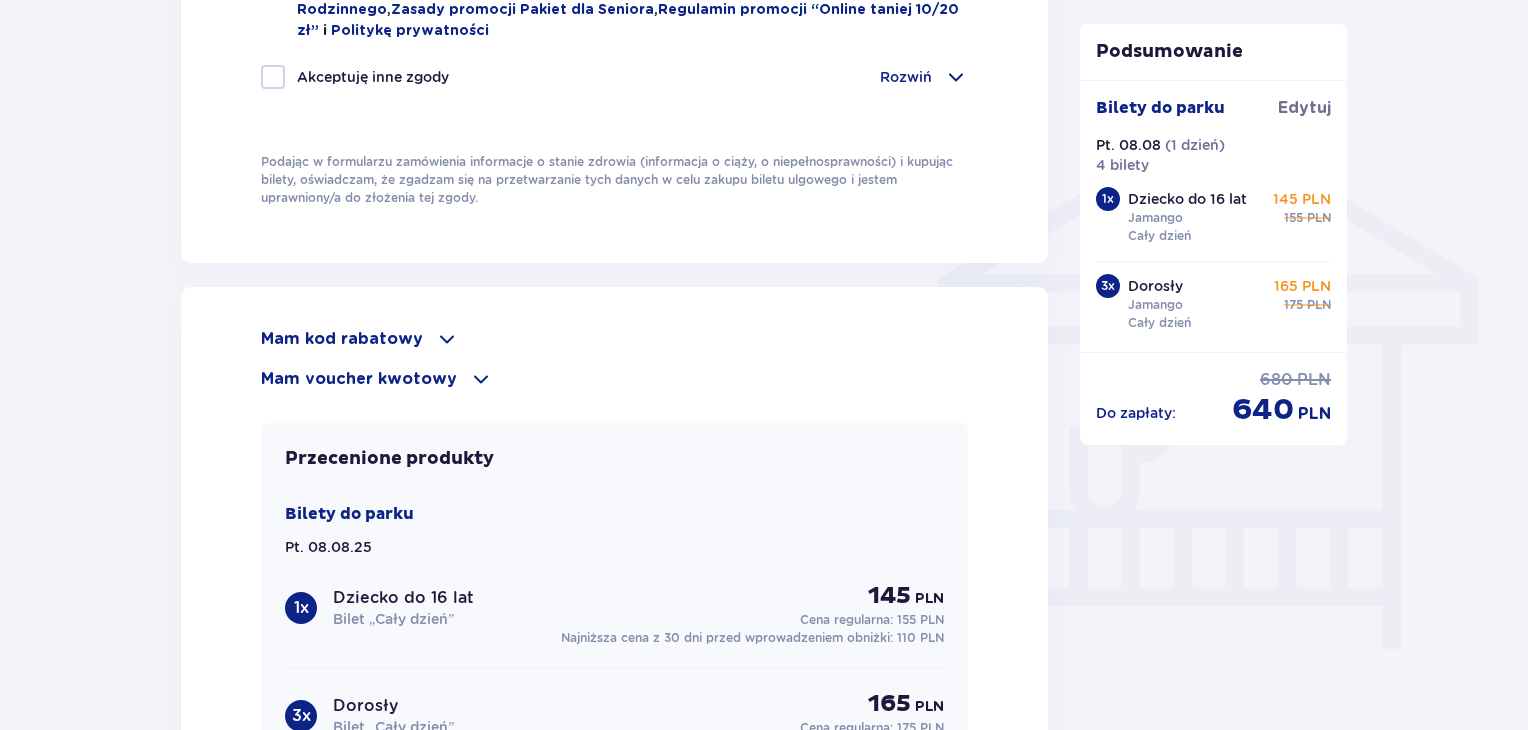 scroll, scrollTop: 1600, scrollLeft: 0, axis: vertical 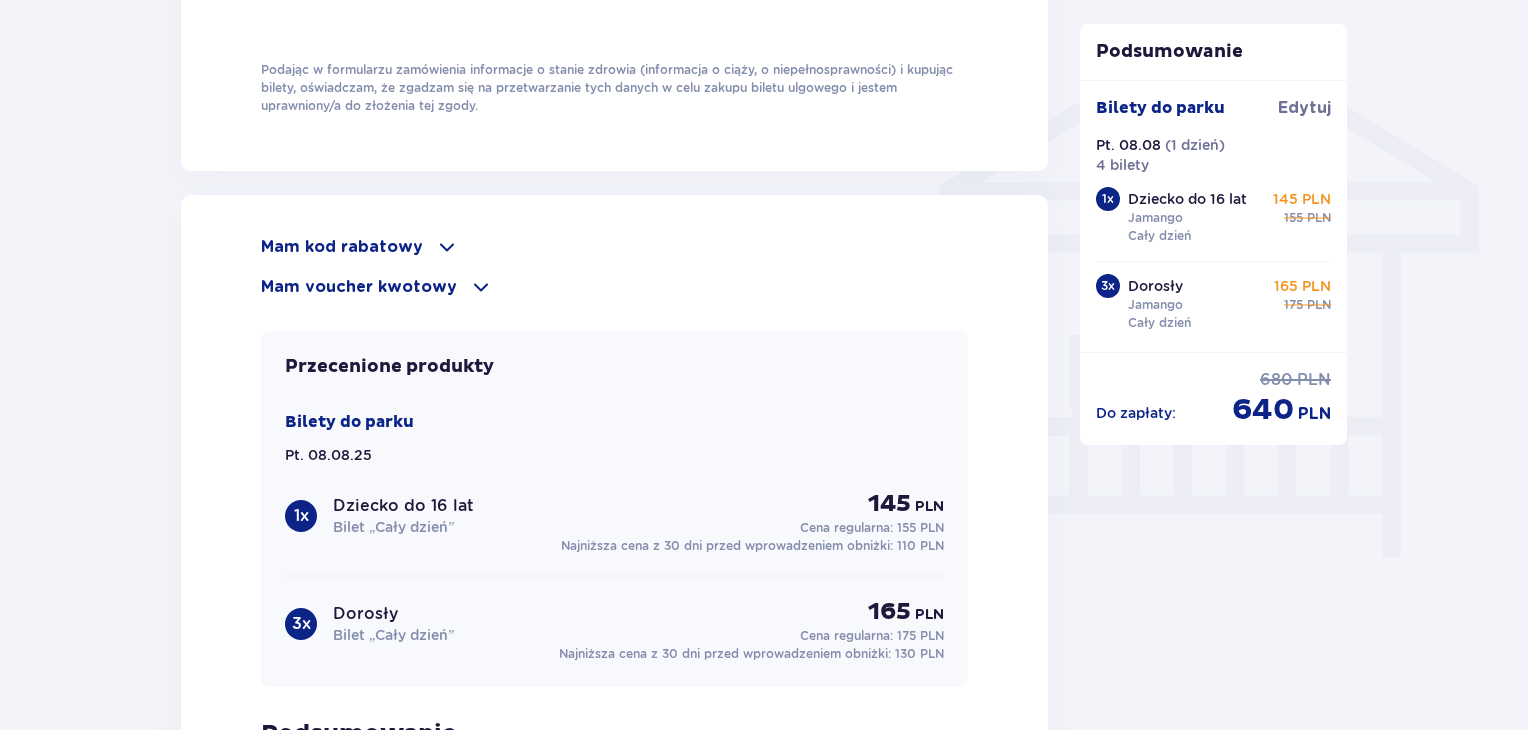 click at bounding box center [447, 247] 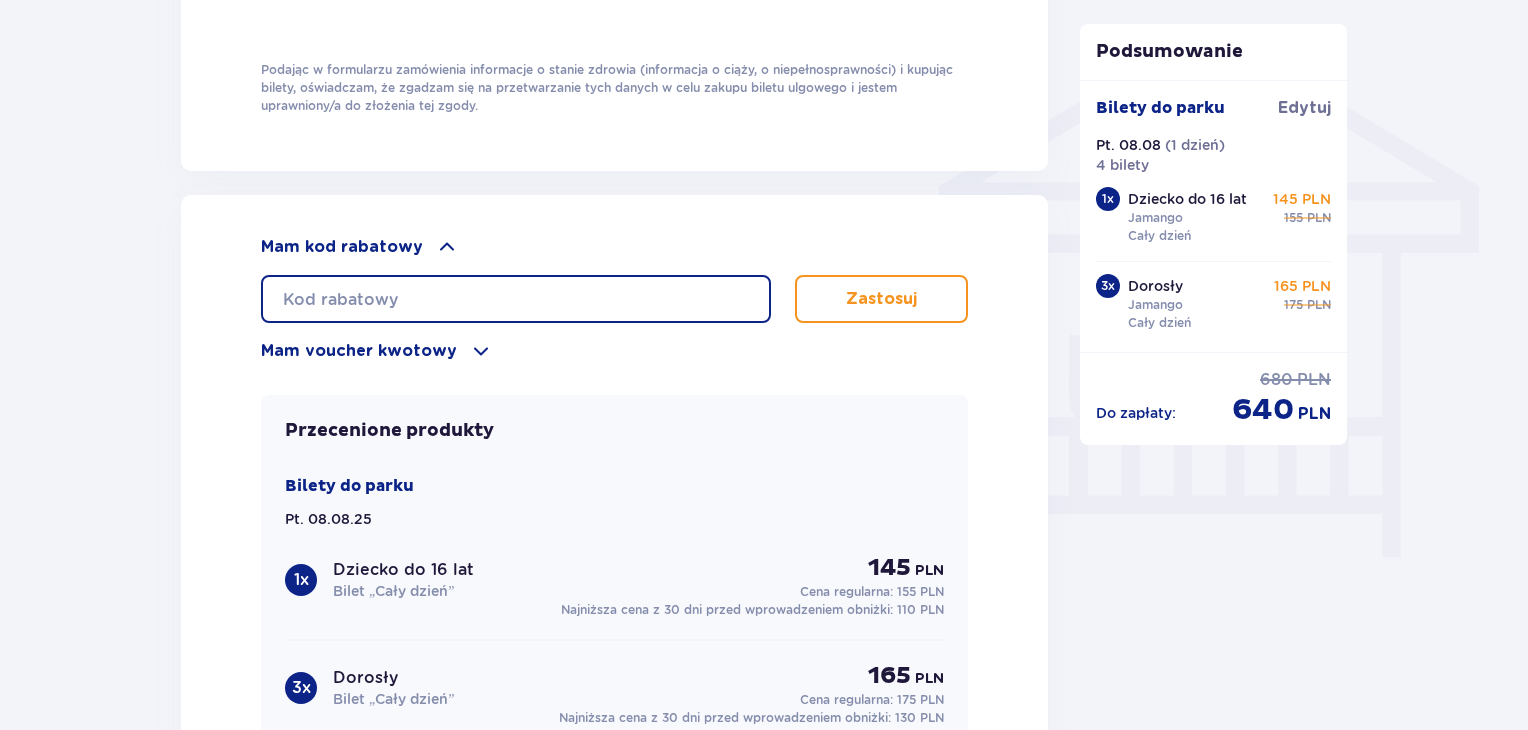 click at bounding box center [516, 299] 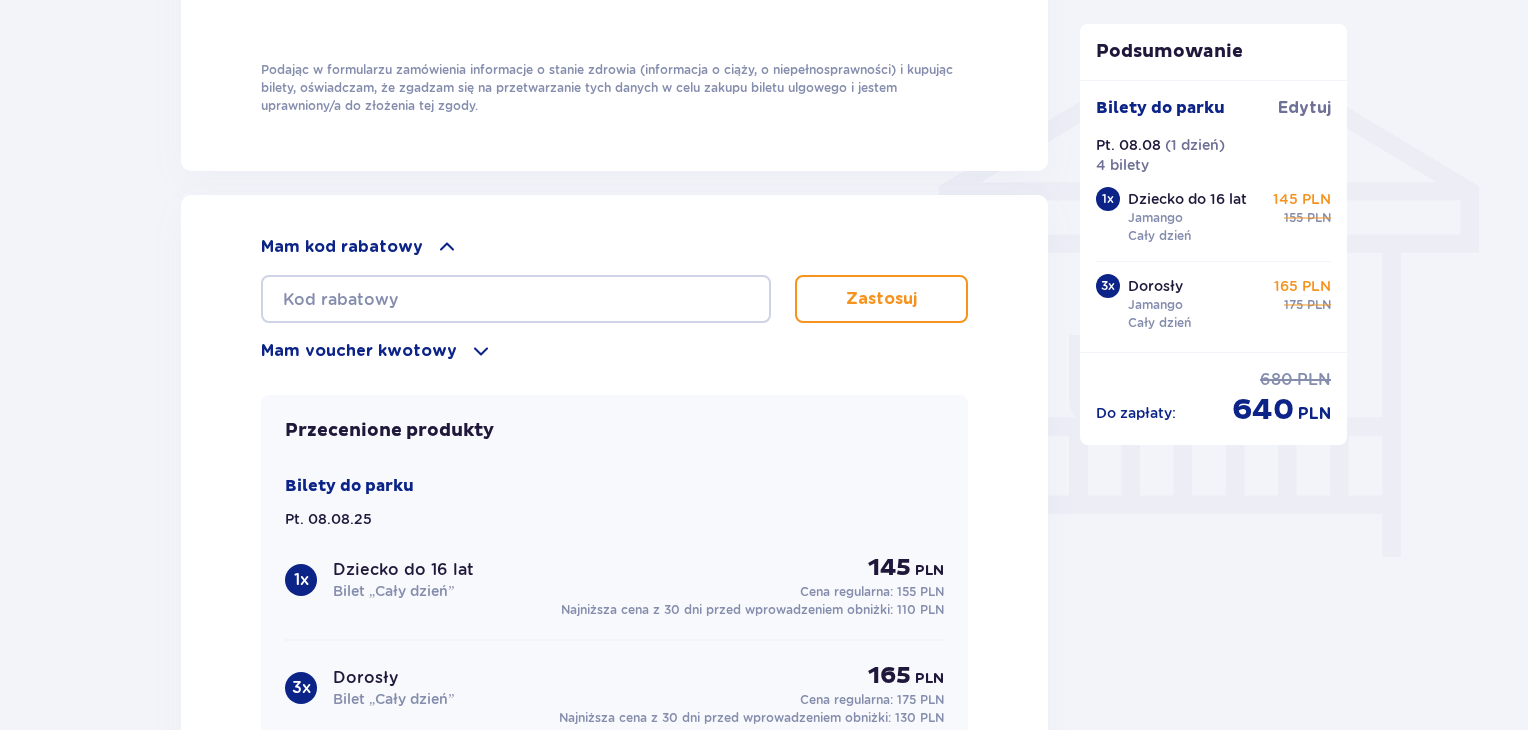 click at bounding box center [481, 351] 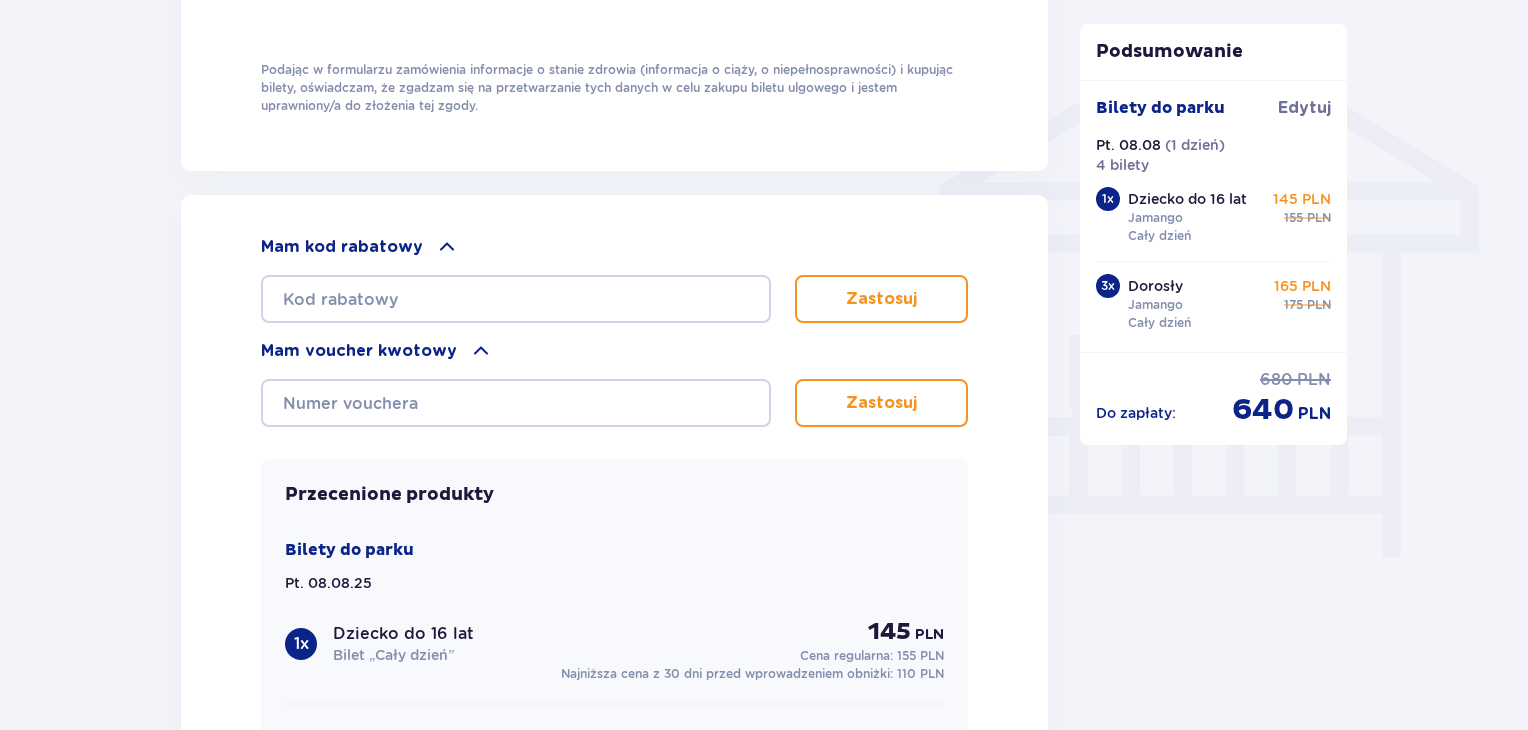 click at bounding box center [481, 351] 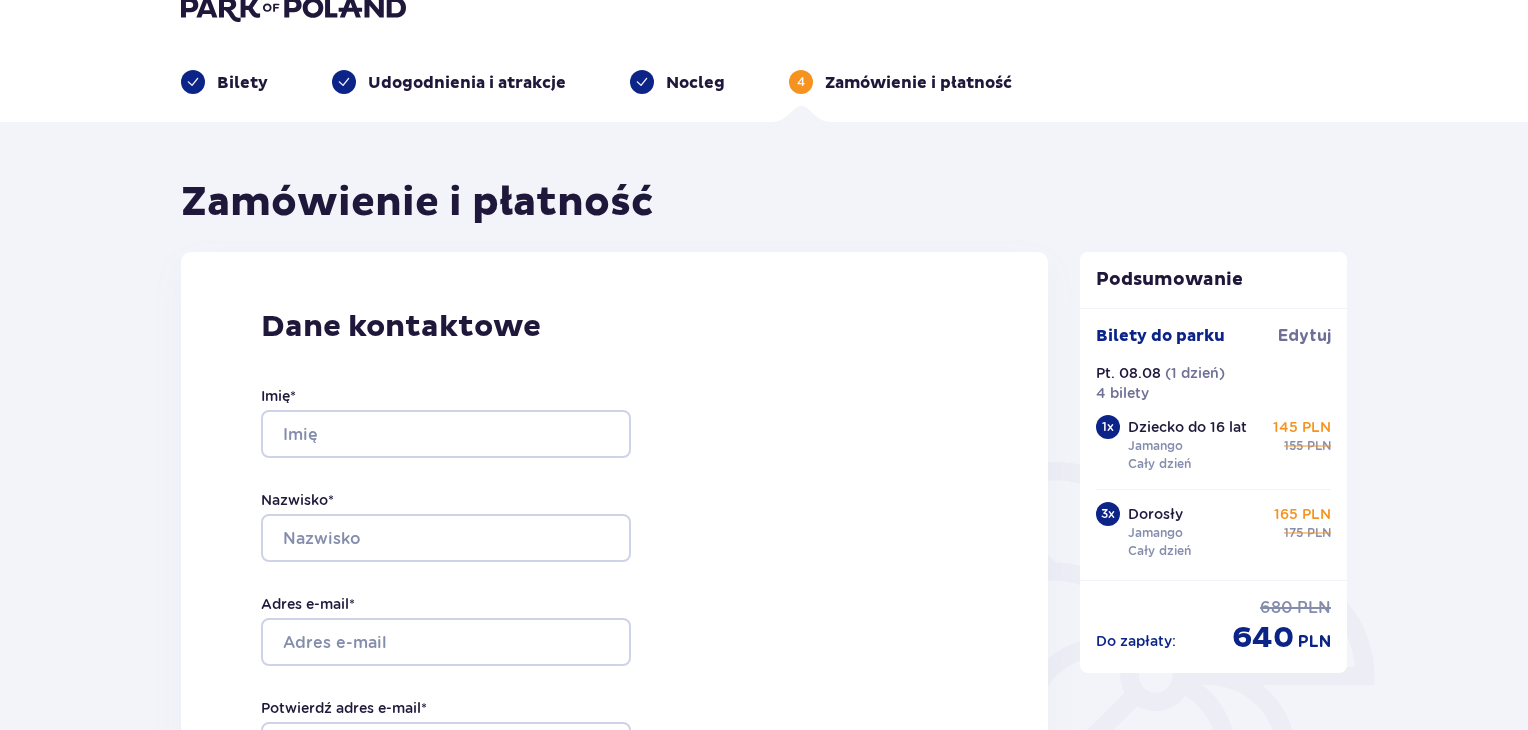 scroll, scrollTop: 0, scrollLeft: 0, axis: both 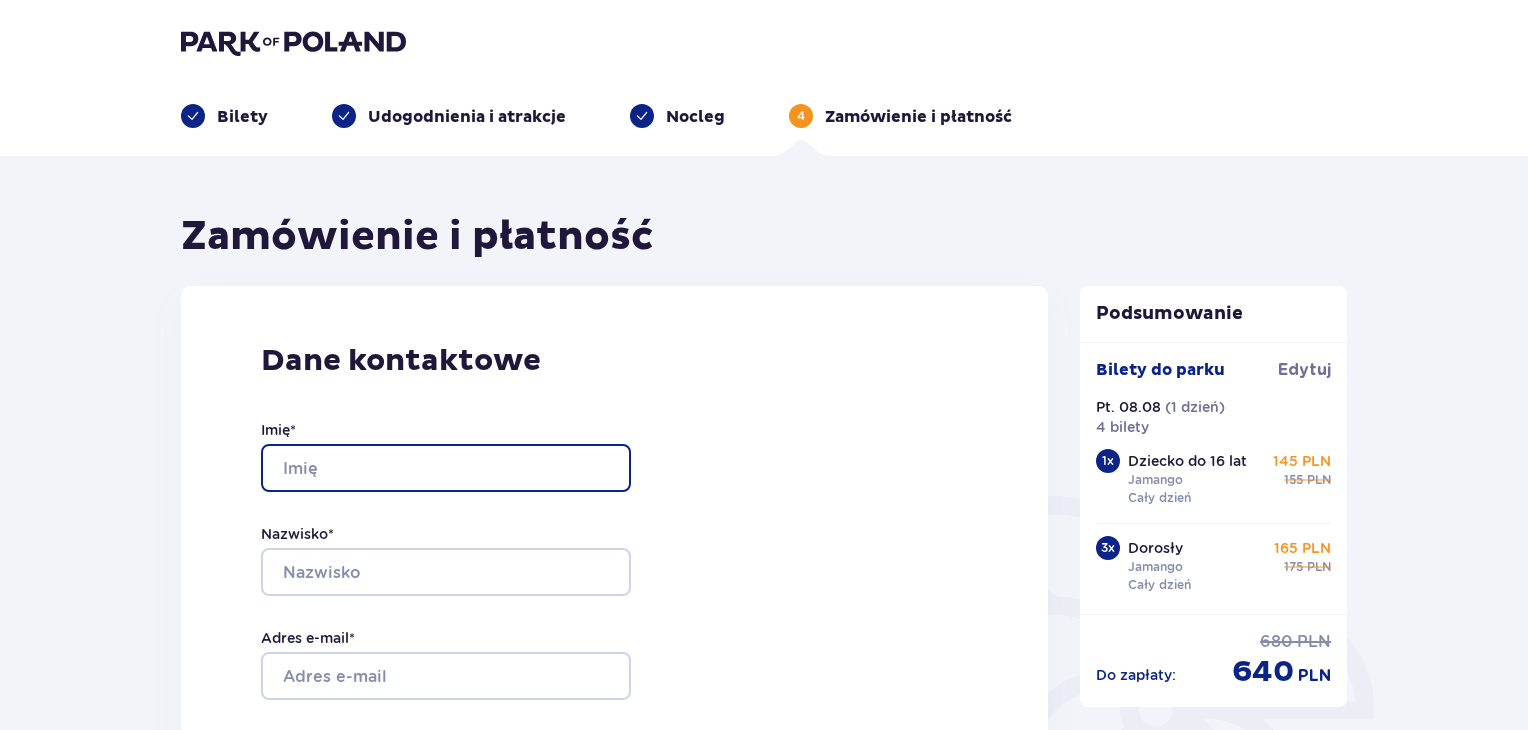 click on "Imię *" at bounding box center (446, 468) 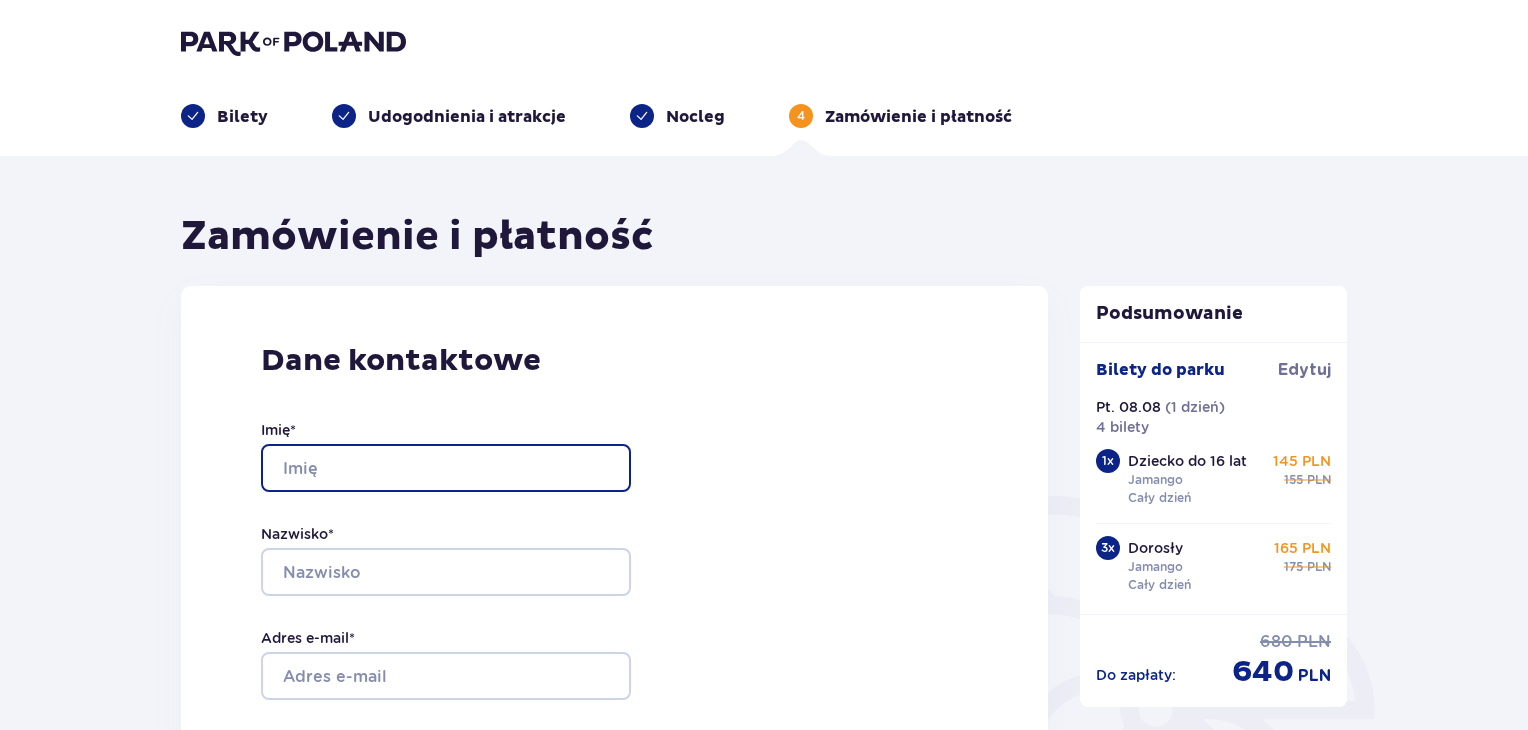 type on "Elżbieta" 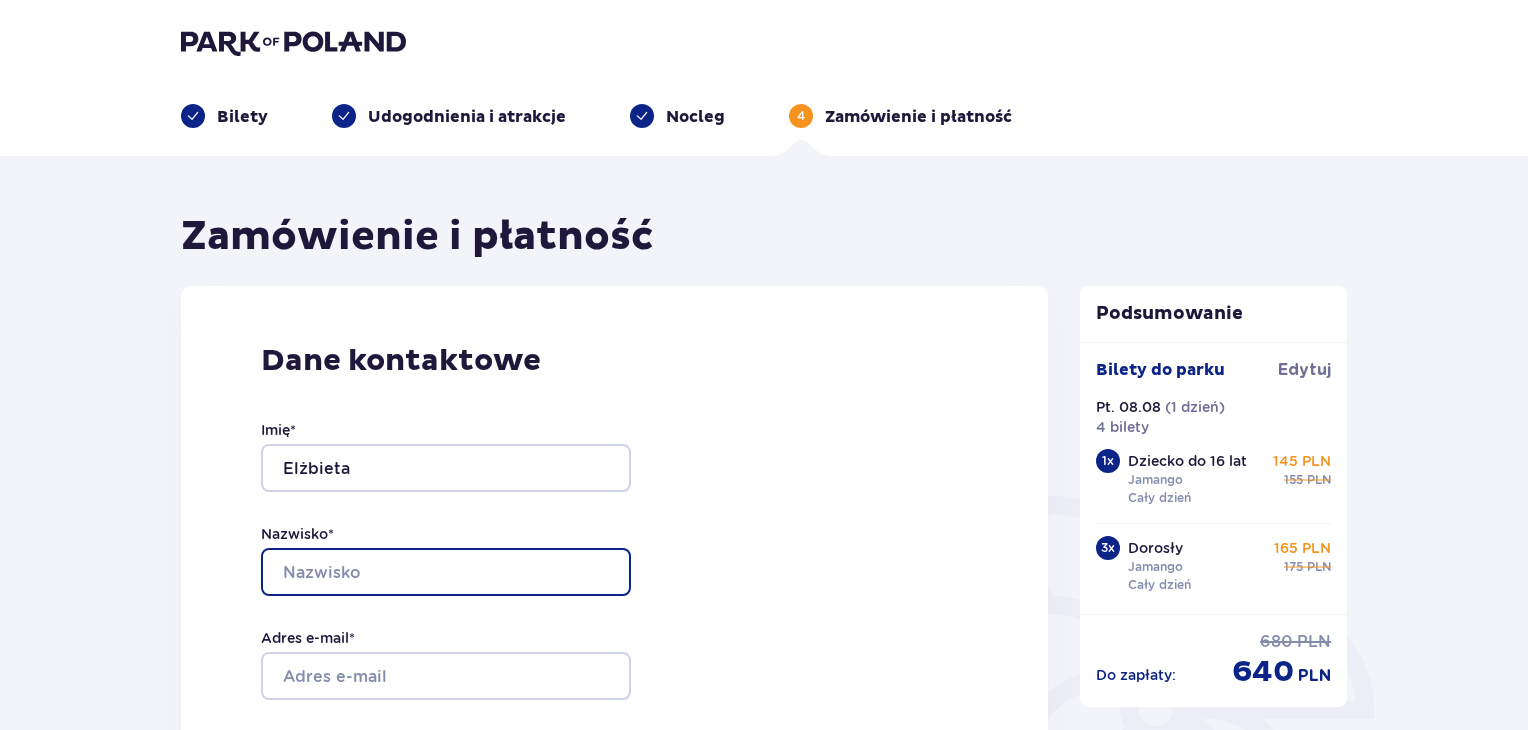 type on "Liedigk" 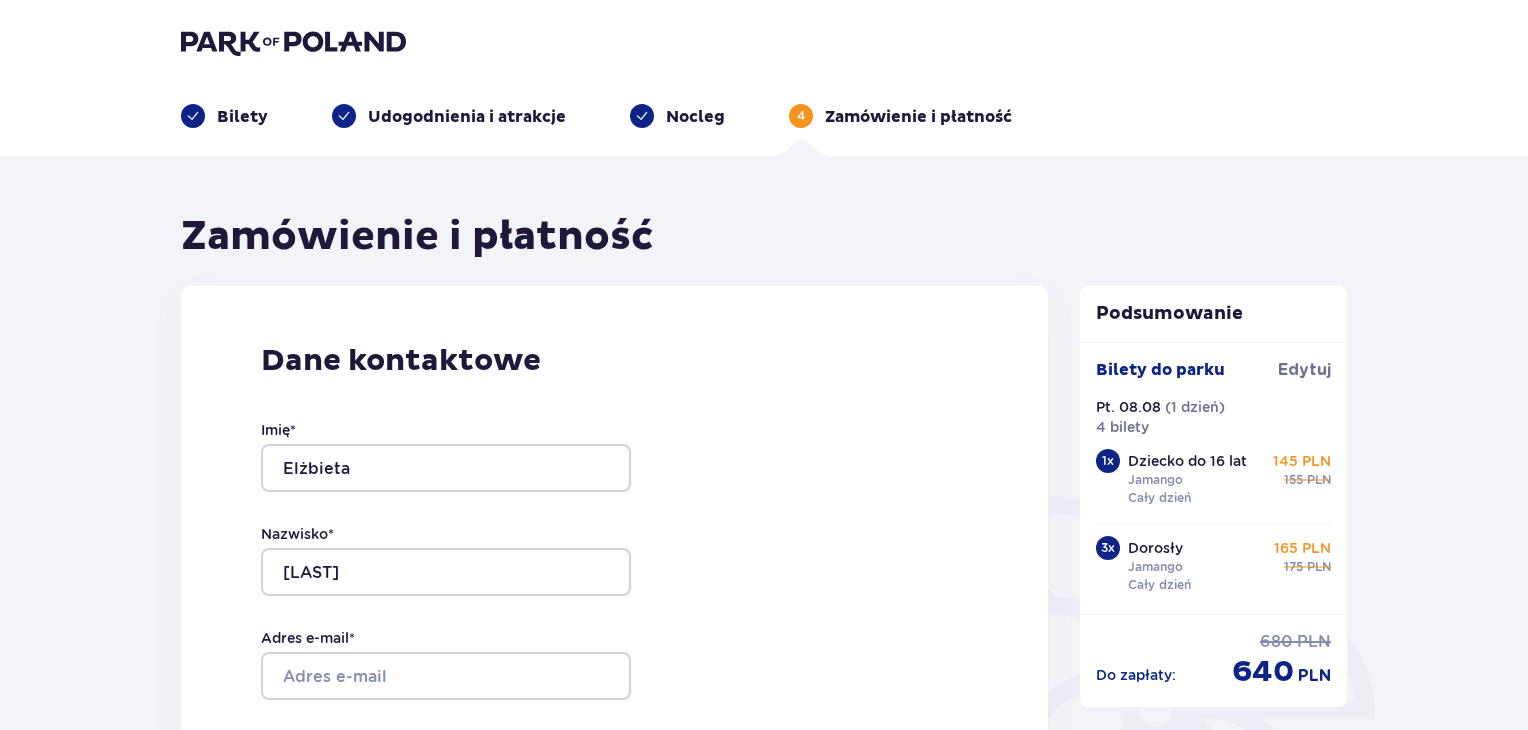 type on "796622662" 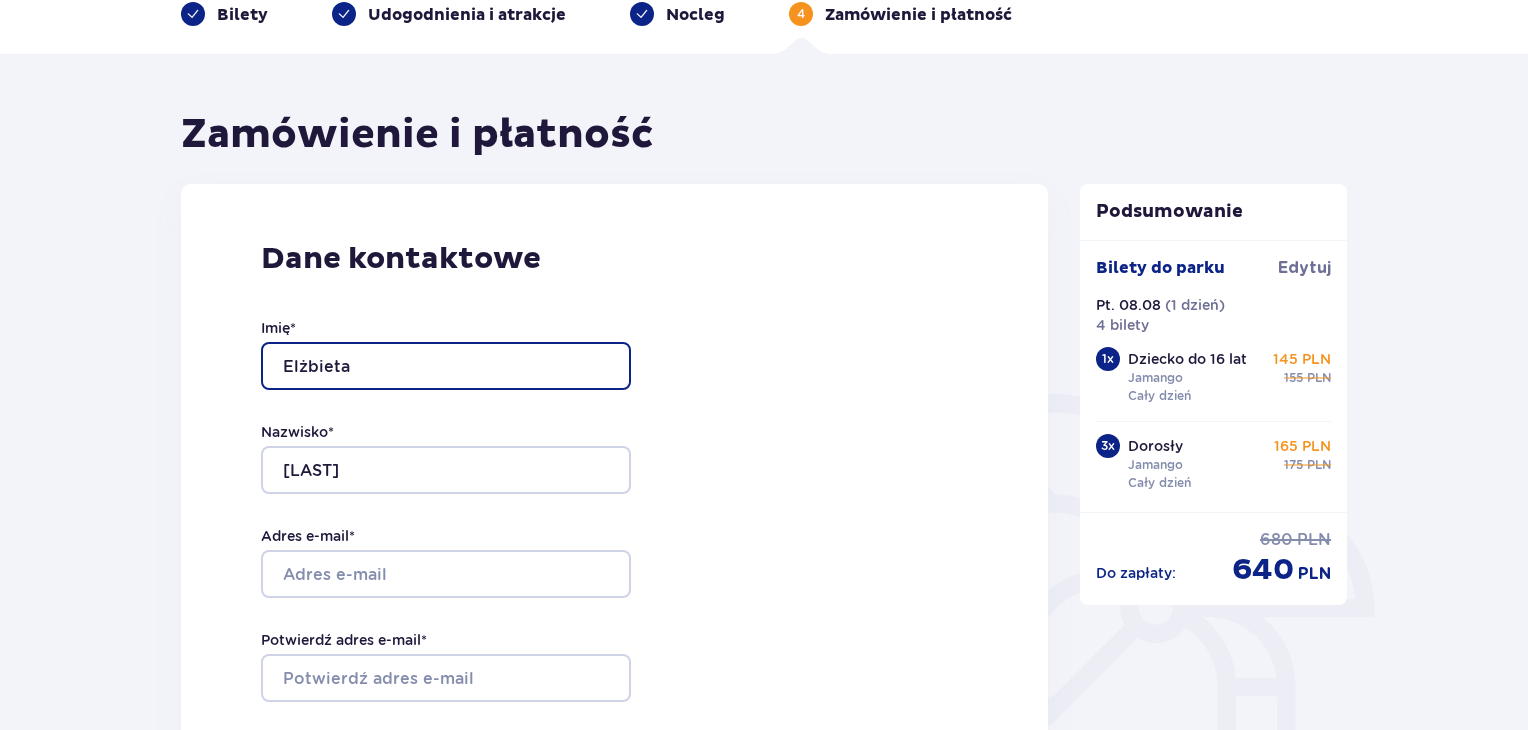 scroll, scrollTop: 200, scrollLeft: 0, axis: vertical 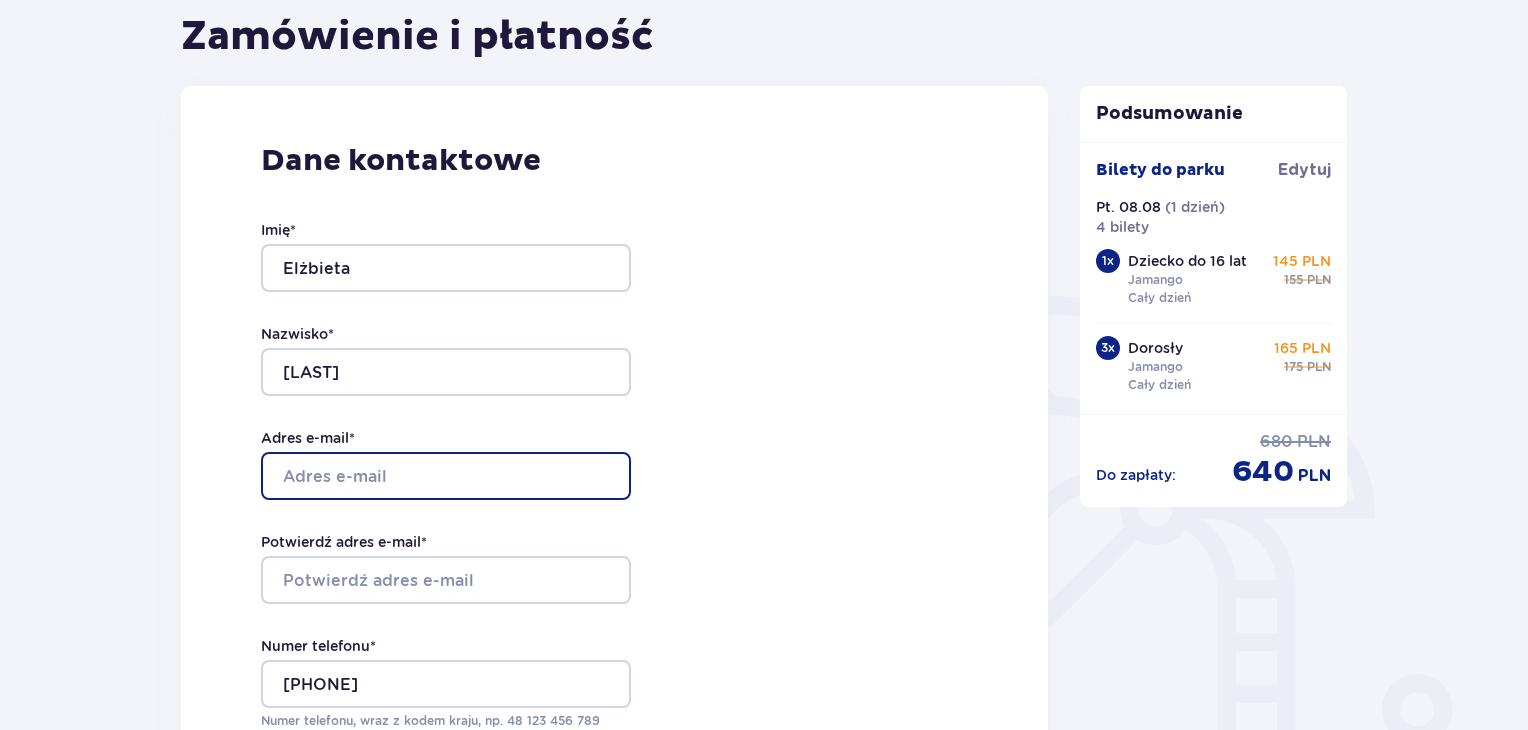 click on "Adres e-mail *" at bounding box center [446, 476] 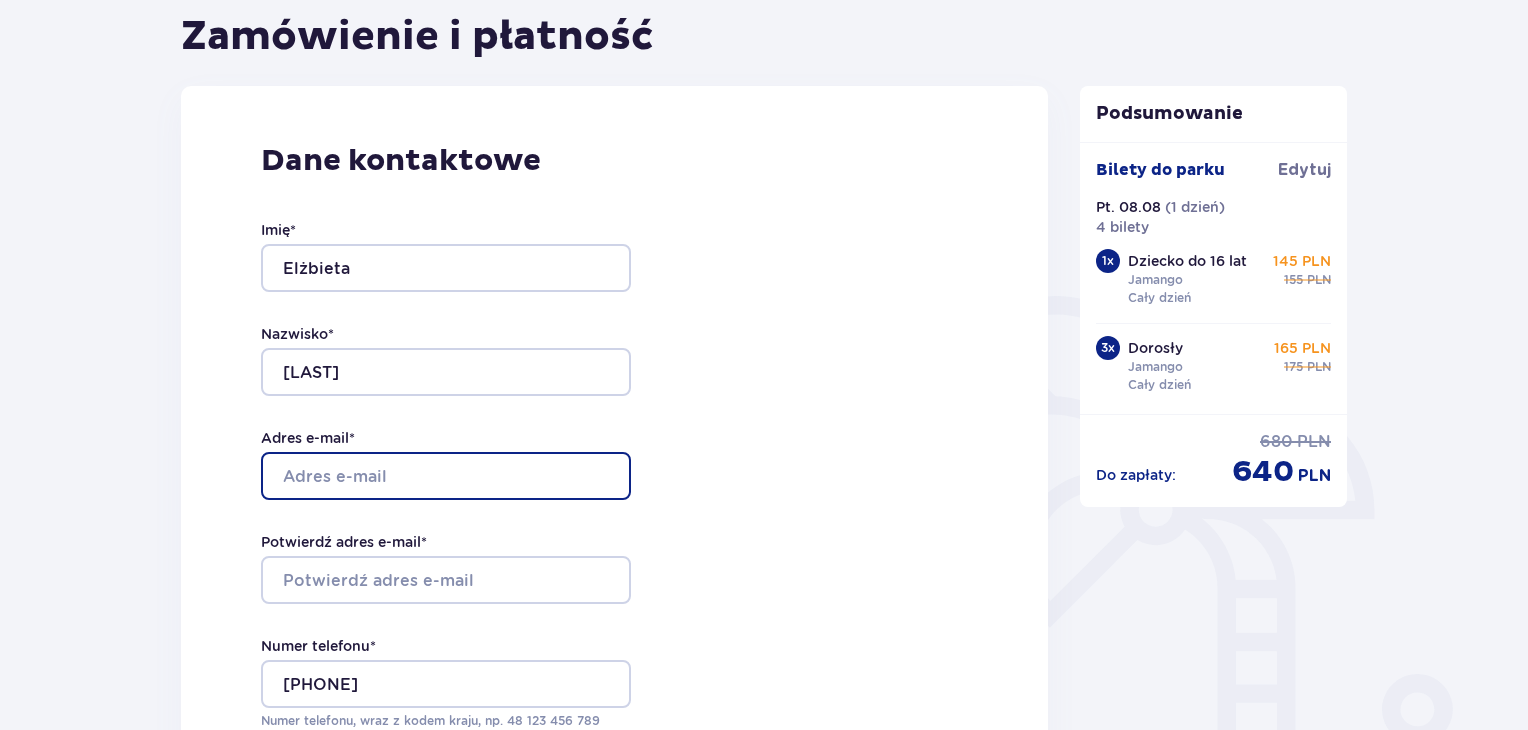 type on "elzbietaliedigk@gmail.com" 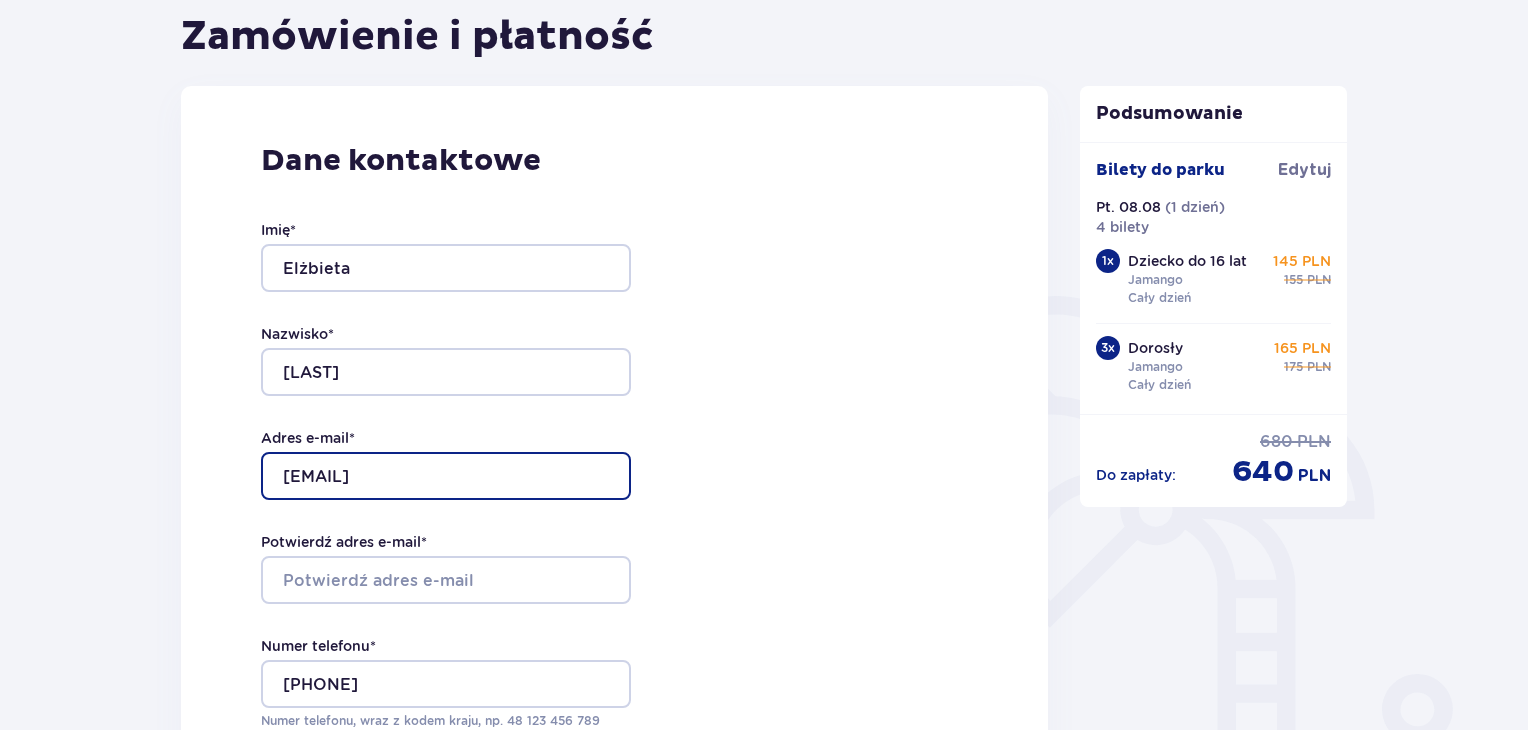 click on "elzbietaliedigk@gmail.com" at bounding box center (446, 476) 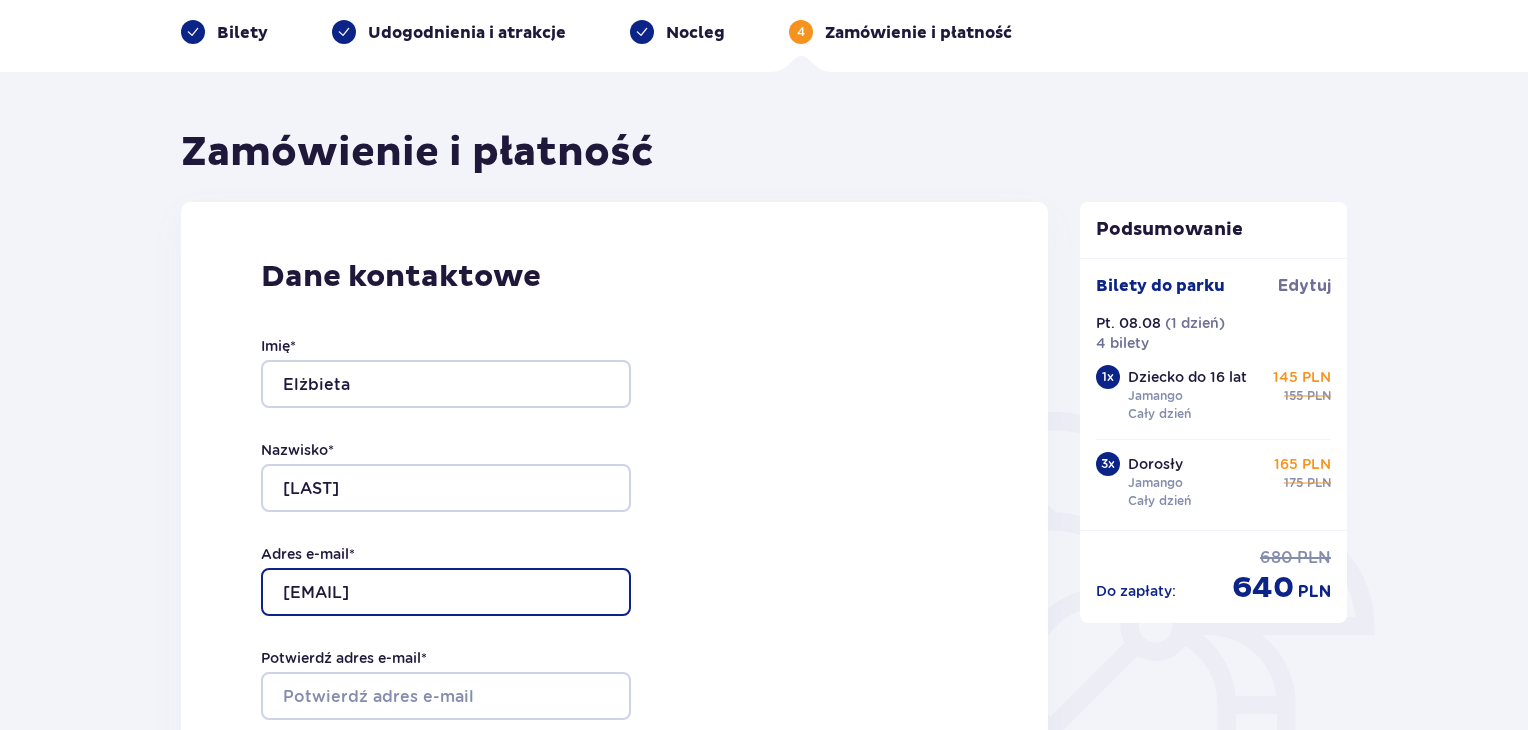 scroll, scrollTop: 0, scrollLeft: 0, axis: both 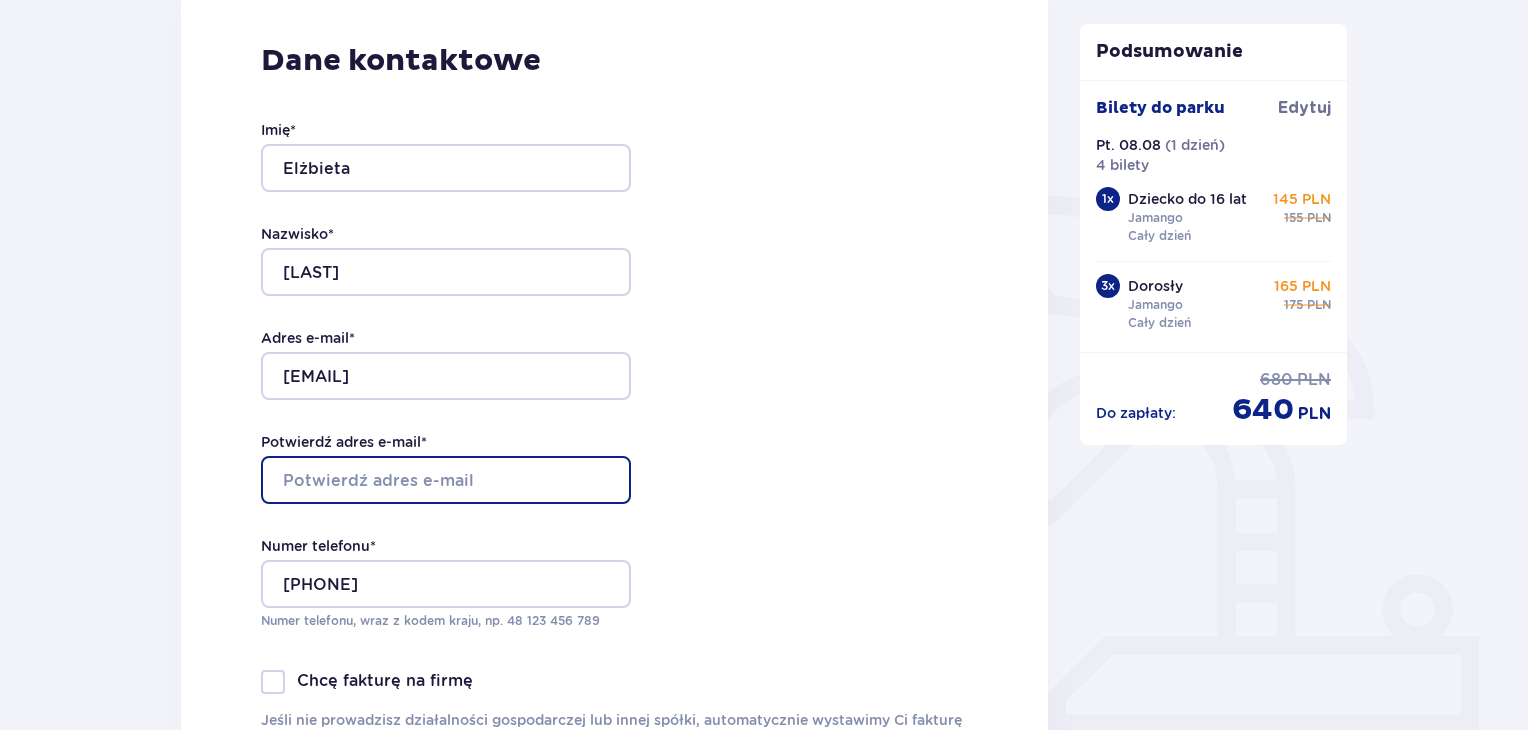 click on "Potwierdź adres e-mail *" at bounding box center (446, 480) 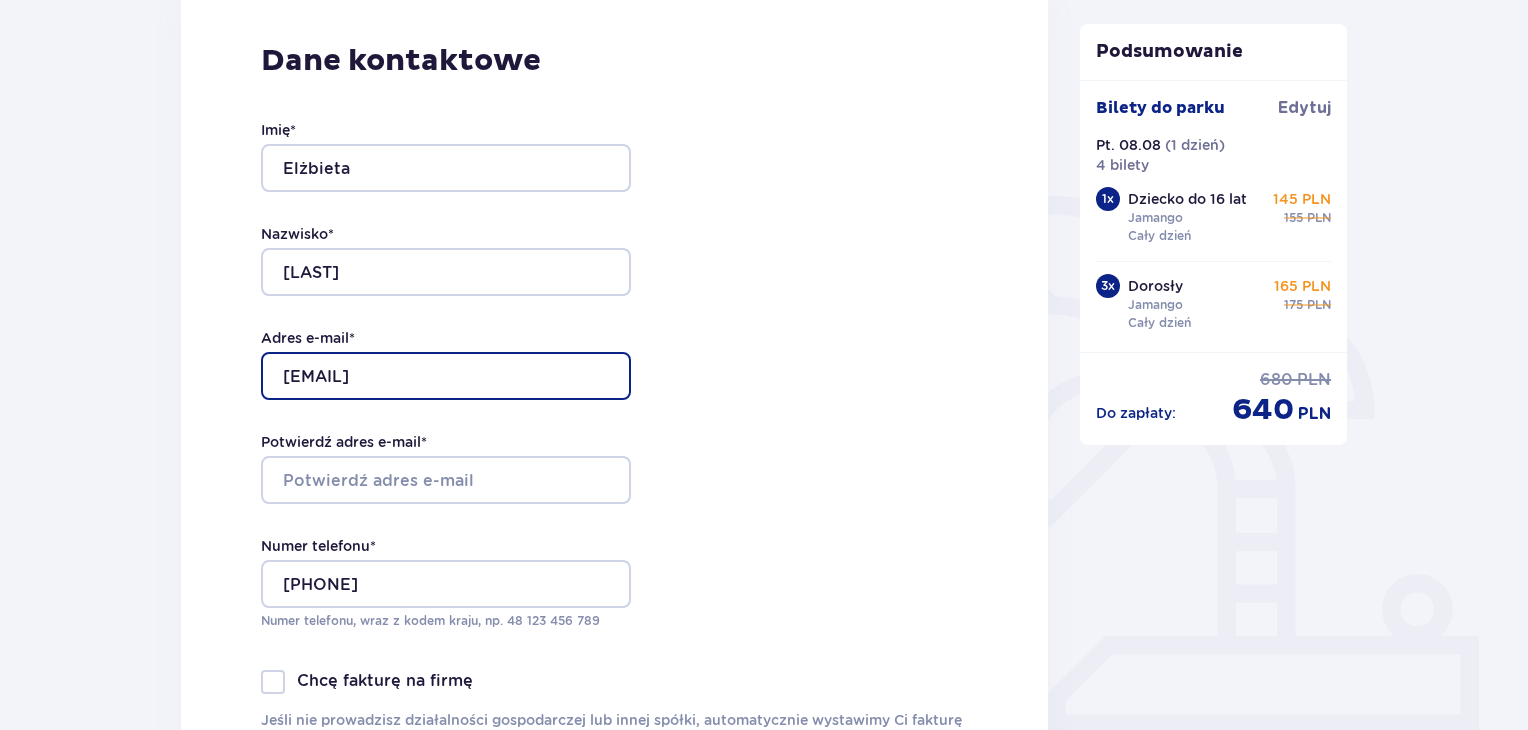 drag, startPoint x: 278, startPoint y: 374, endPoint x: 531, endPoint y: 387, distance: 253.33377 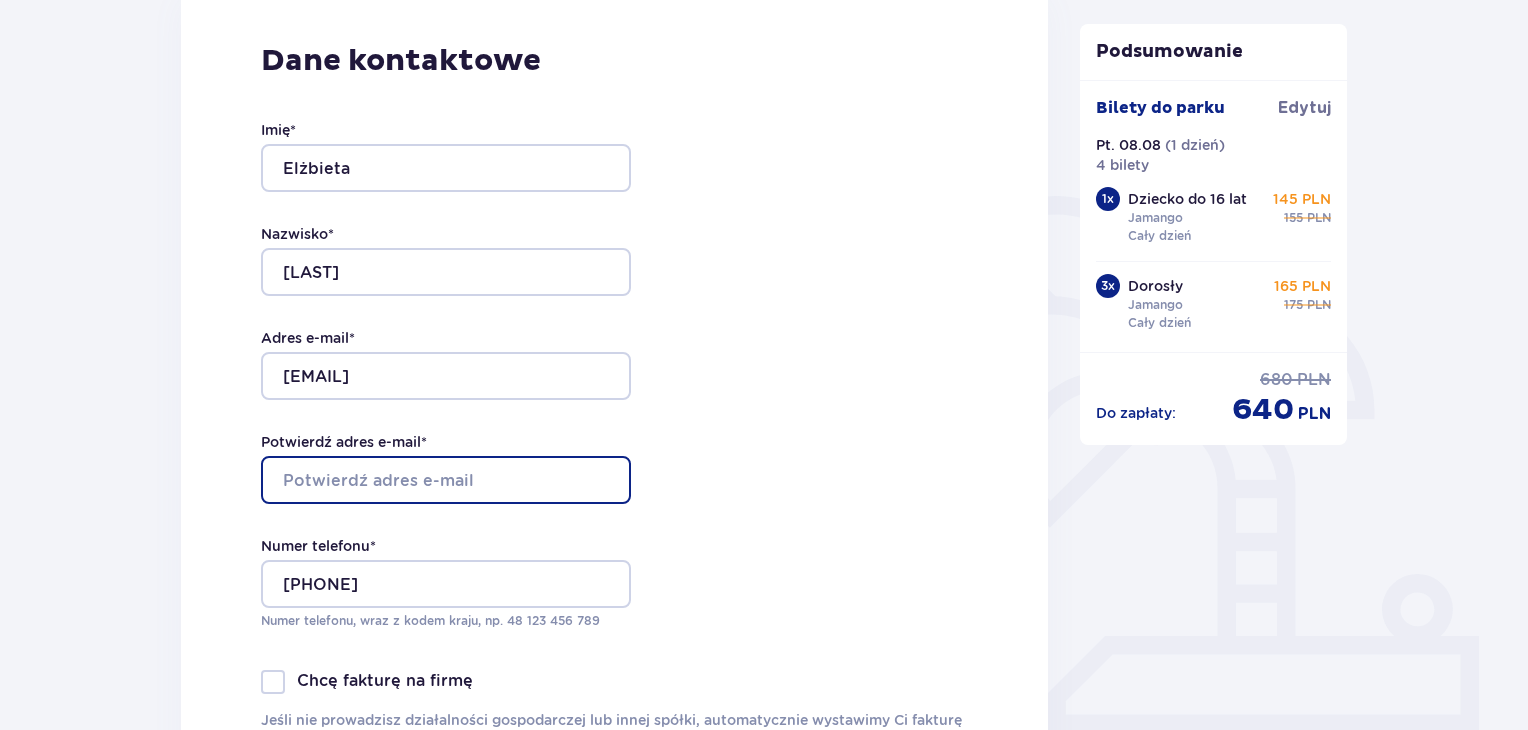 click on "Potwierdź adres e-mail *" at bounding box center [446, 480] 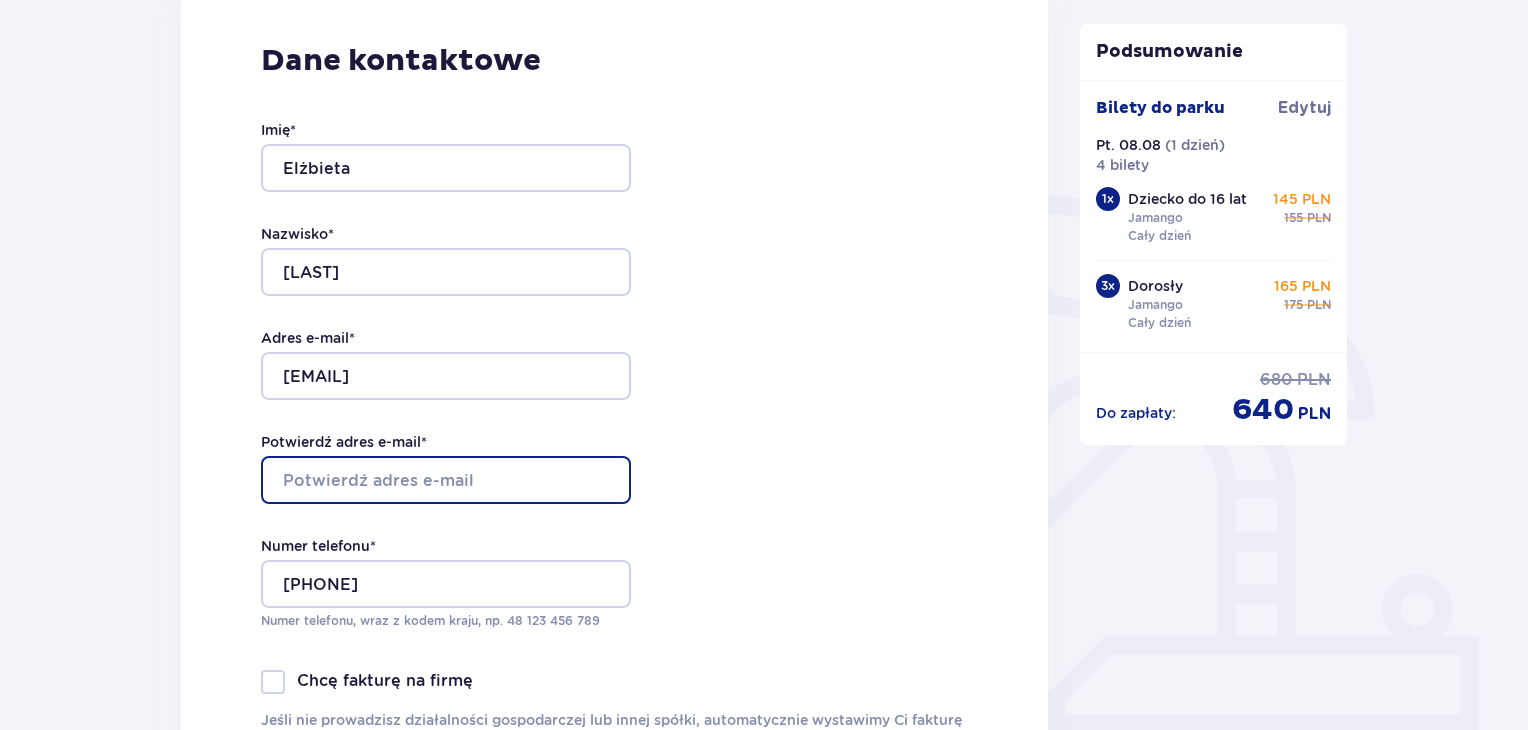 paste on "elzbietaliedigk@gmail.com" 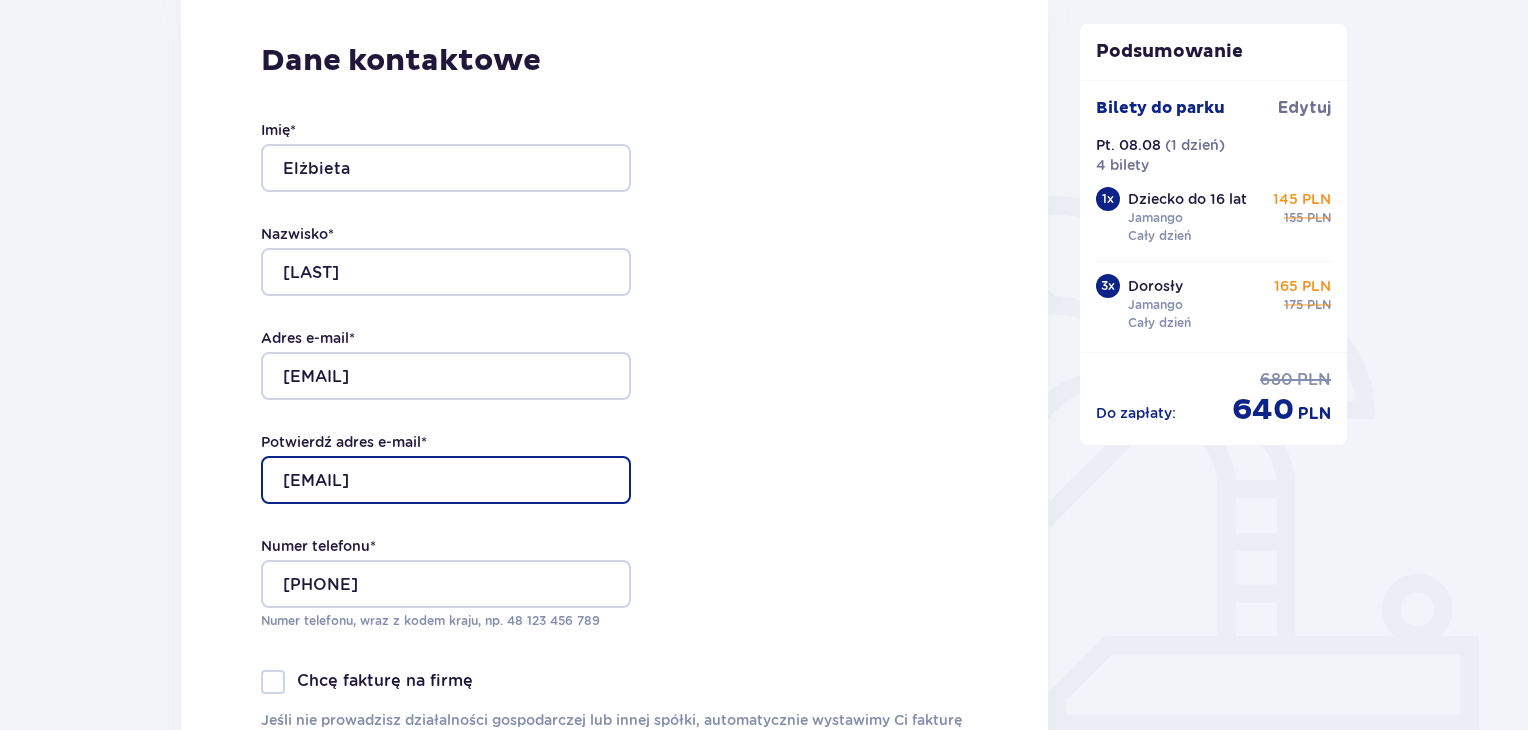type on "elzbietaliedigk@gmail.com" 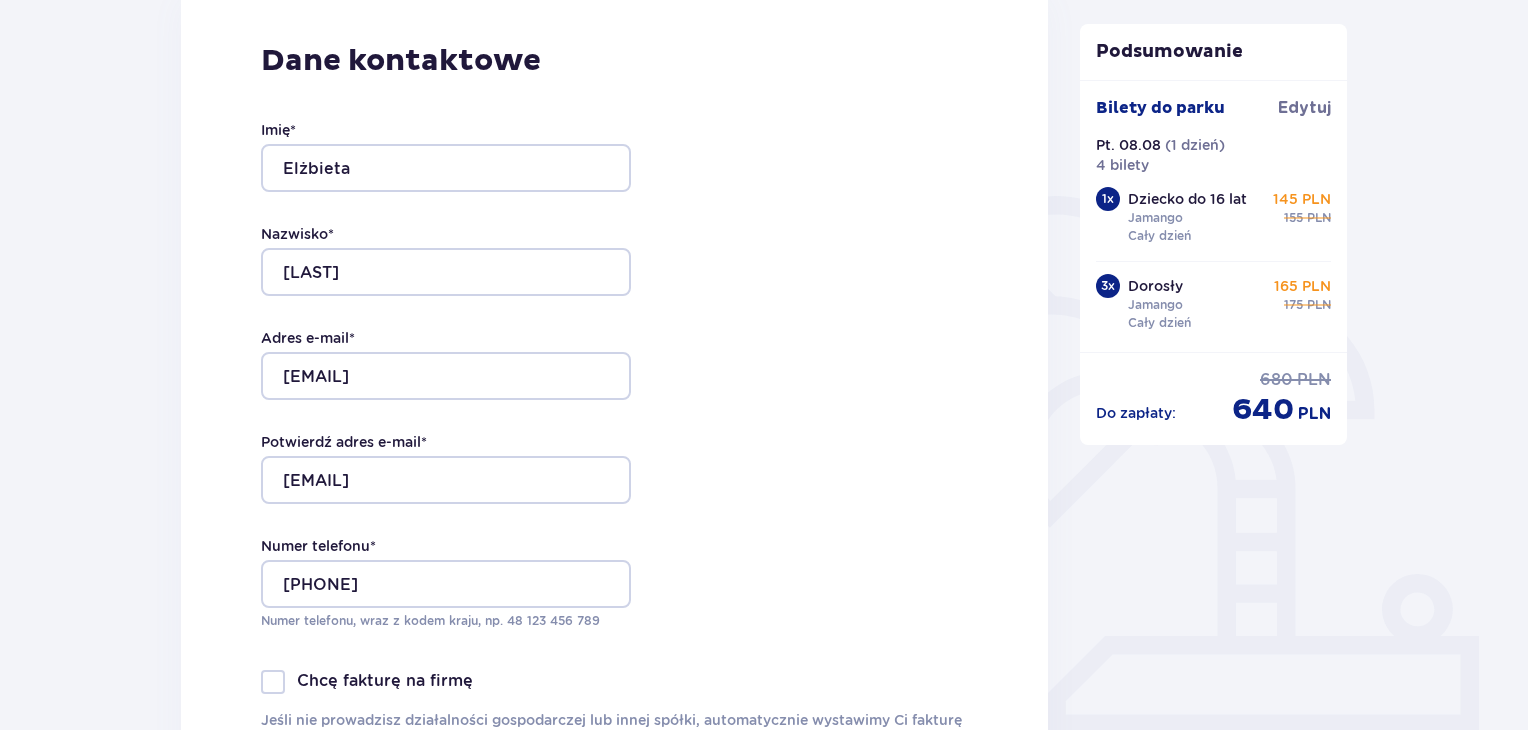 click on "Dane kontaktowe Imię * Elżbieta Nazwisko * Liedigk Adres e-mail * elzbietaliedigk@gmail.com Potwierdź adres e-mail * elzbietaliedigk@gmail.com Numer telefonu * 796622662 Numer telefonu, wraz z kodem kraju, np. 48 ​123 ​456 ​789 Chcę fakturę na firmę Jeśli nie prowadzisz działalności gospodarczej lub innej spółki, automatycznie wystawimy Ci fakturę imienną. Dodaj adres do faktury imiennej" at bounding box center (614, 406) 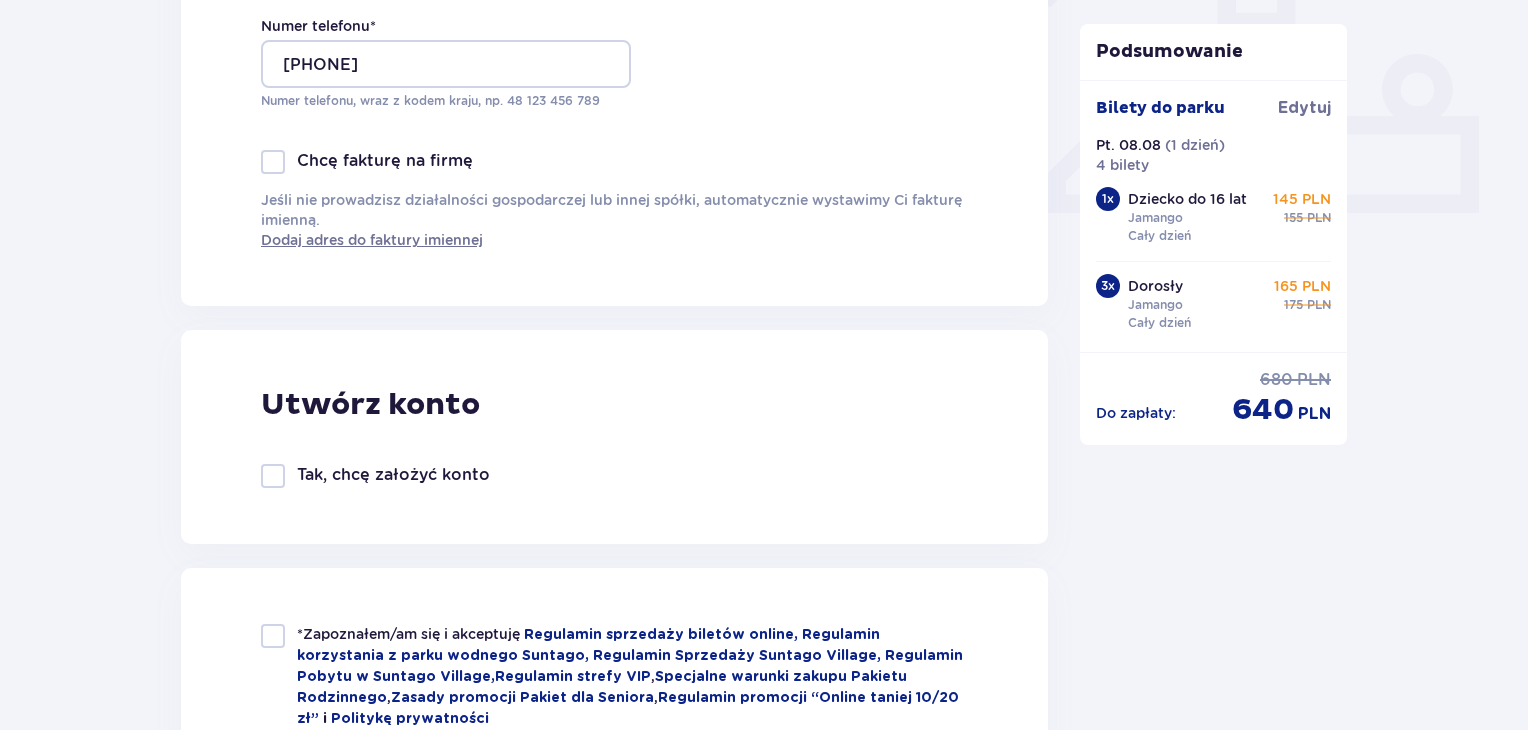 scroll, scrollTop: 900, scrollLeft: 0, axis: vertical 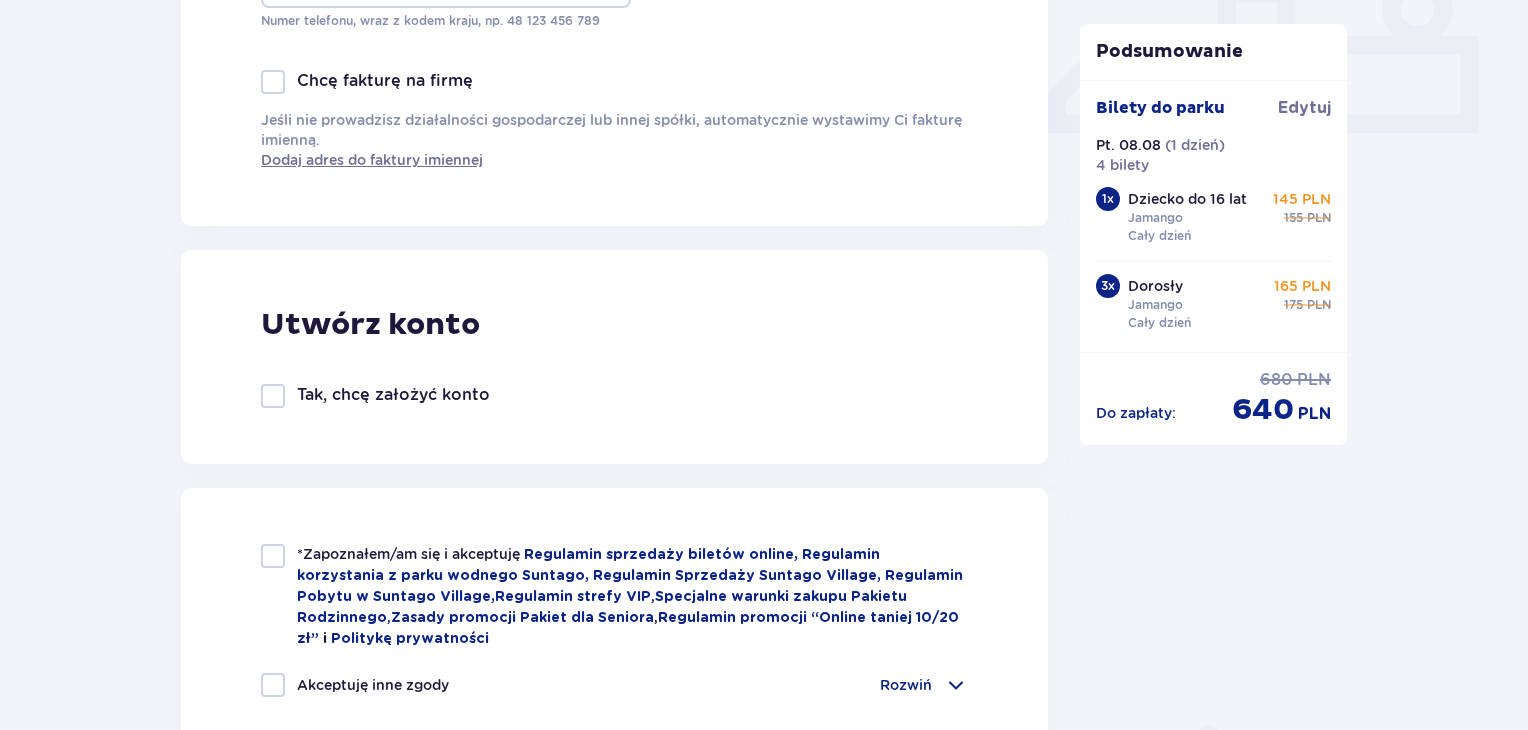 drag, startPoint x: 277, startPoint y: 403, endPoint x: 305, endPoint y: 399, distance: 28.284271 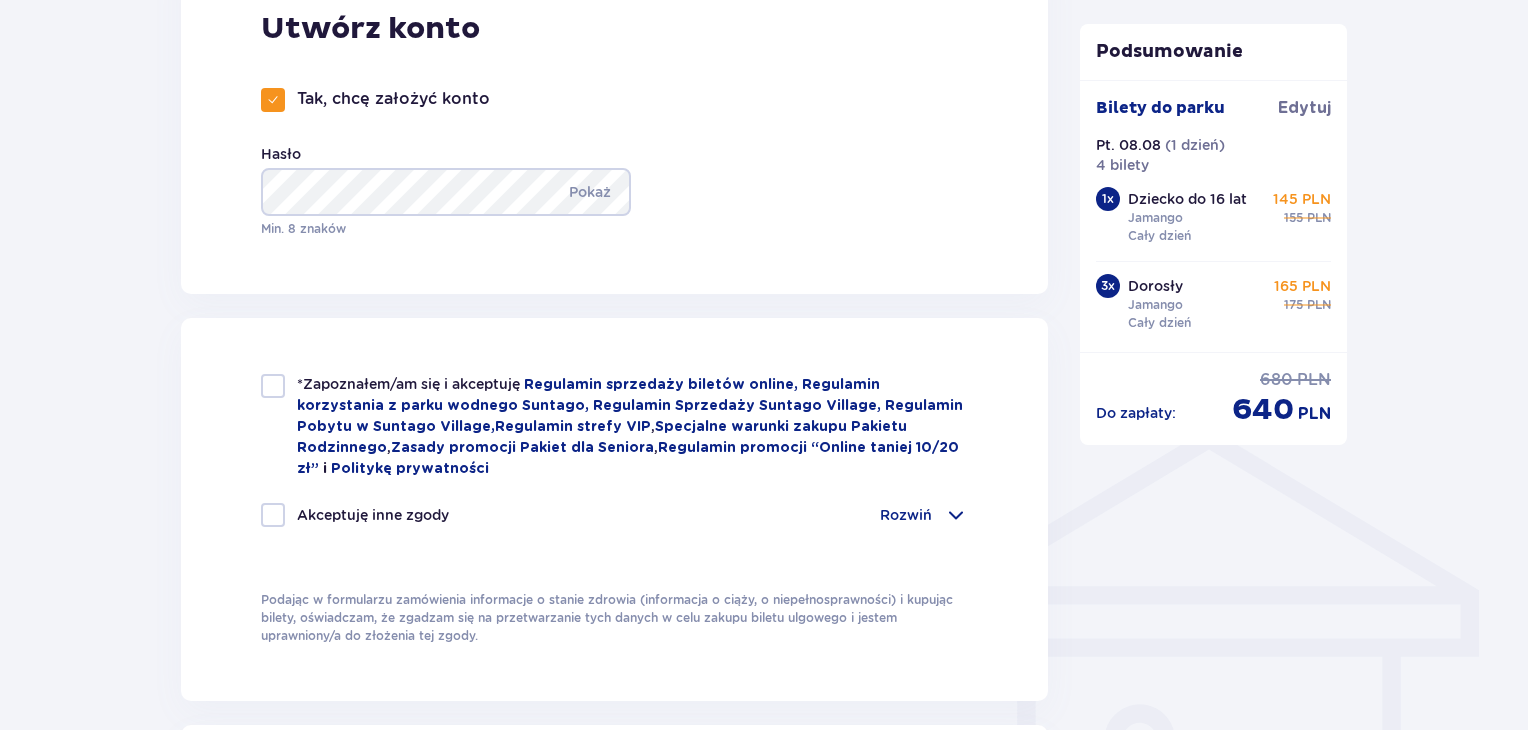 scroll, scrollTop: 1200, scrollLeft: 0, axis: vertical 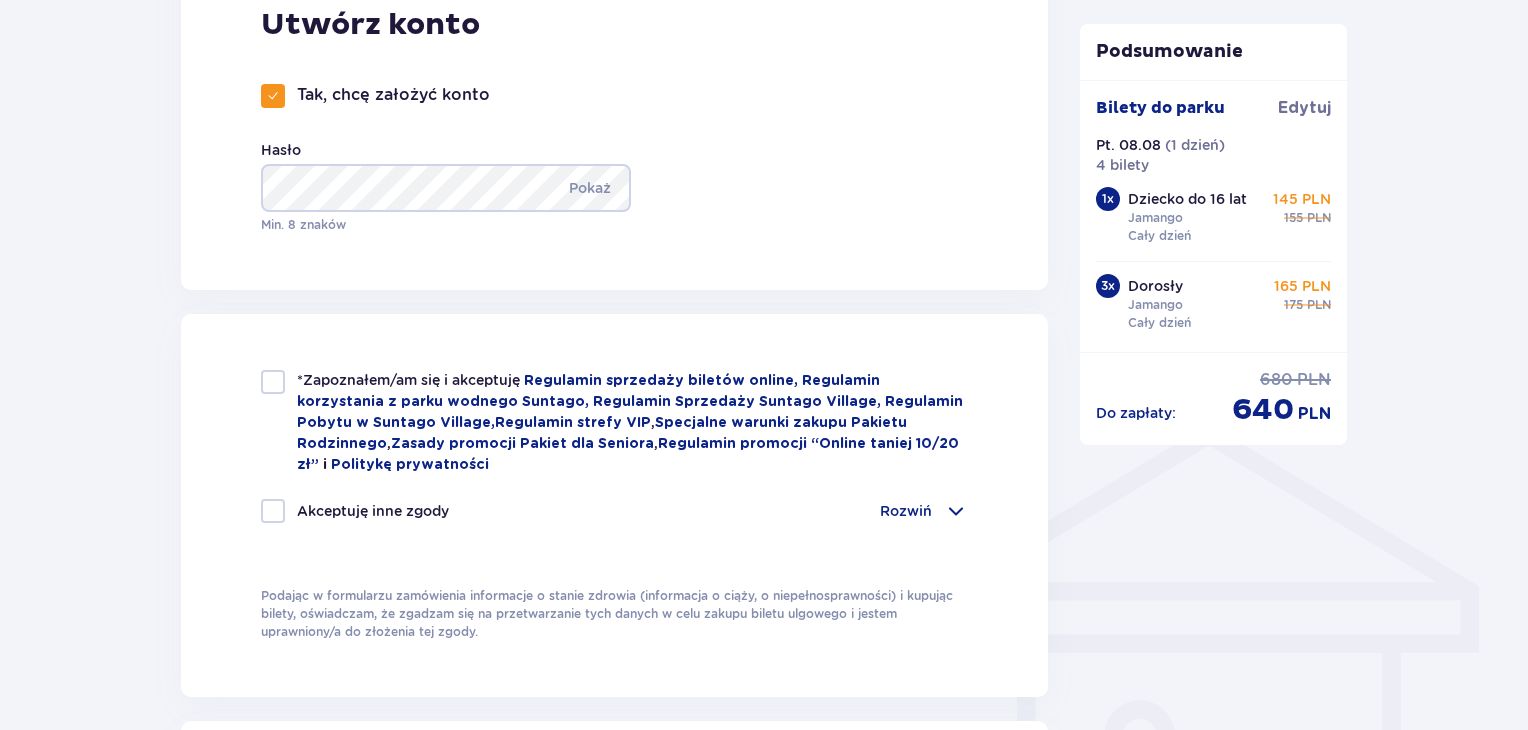 drag, startPoint x: 263, startPoint y: 381, endPoint x: 283, endPoint y: 383, distance: 20.09975 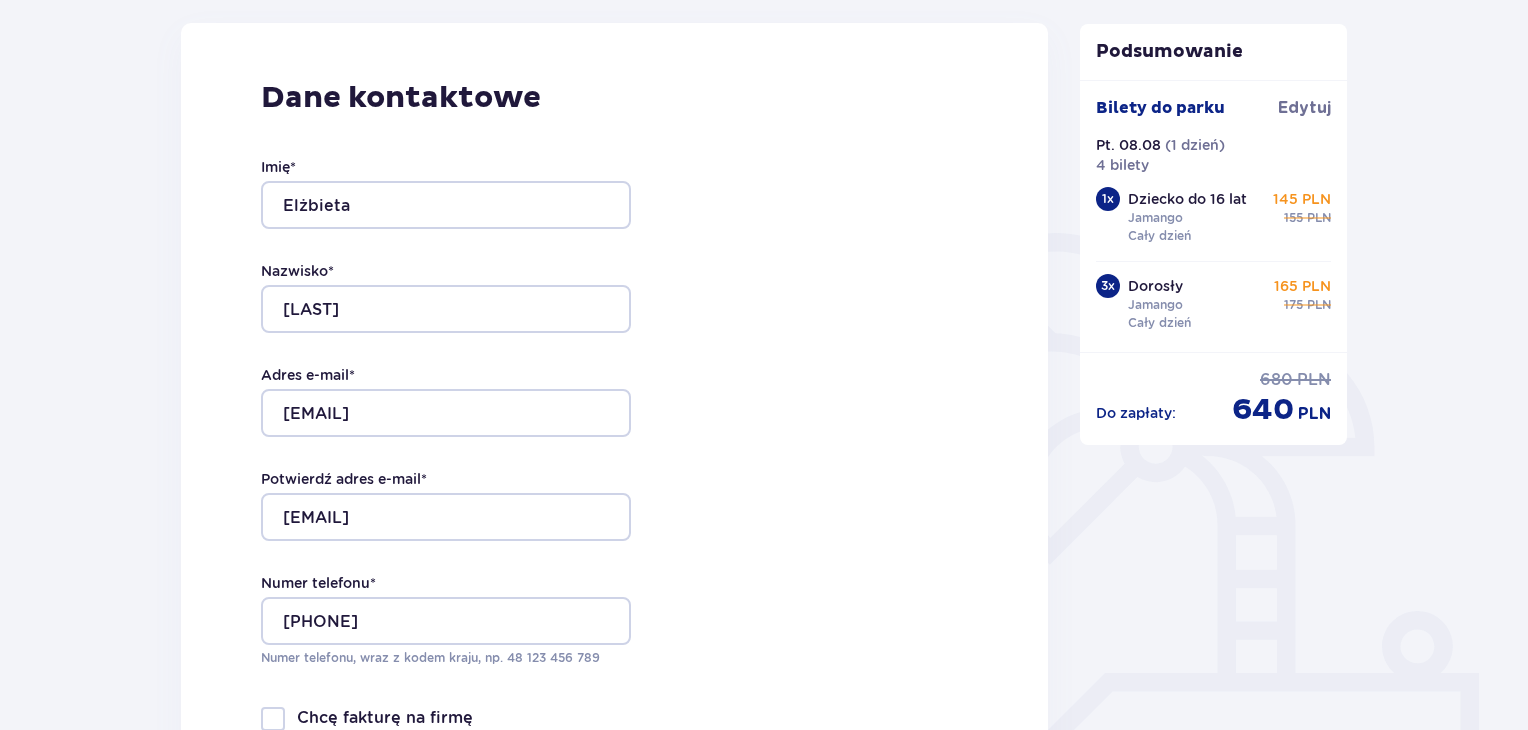 scroll, scrollTop: 0, scrollLeft: 0, axis: both 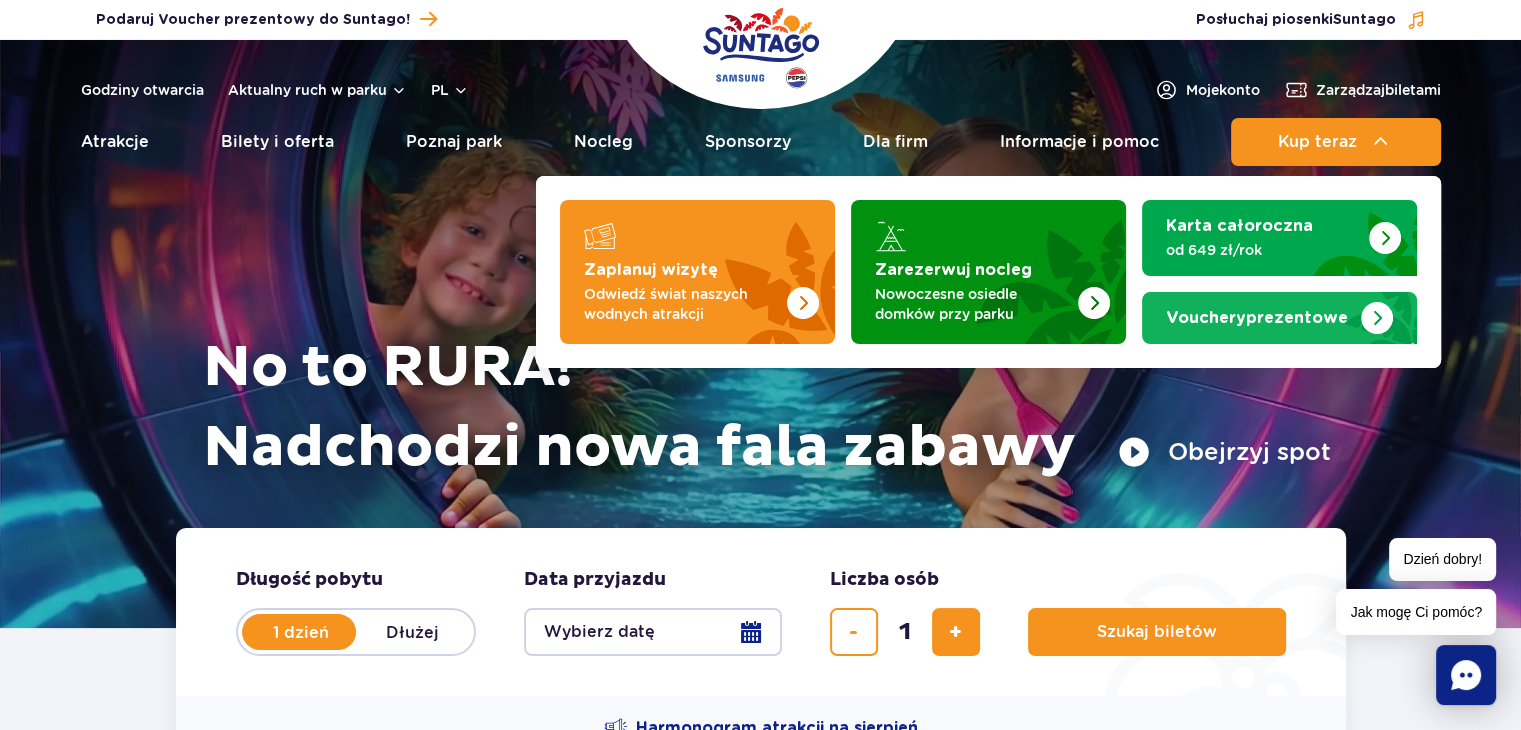click at bounding box center (1377, 318) 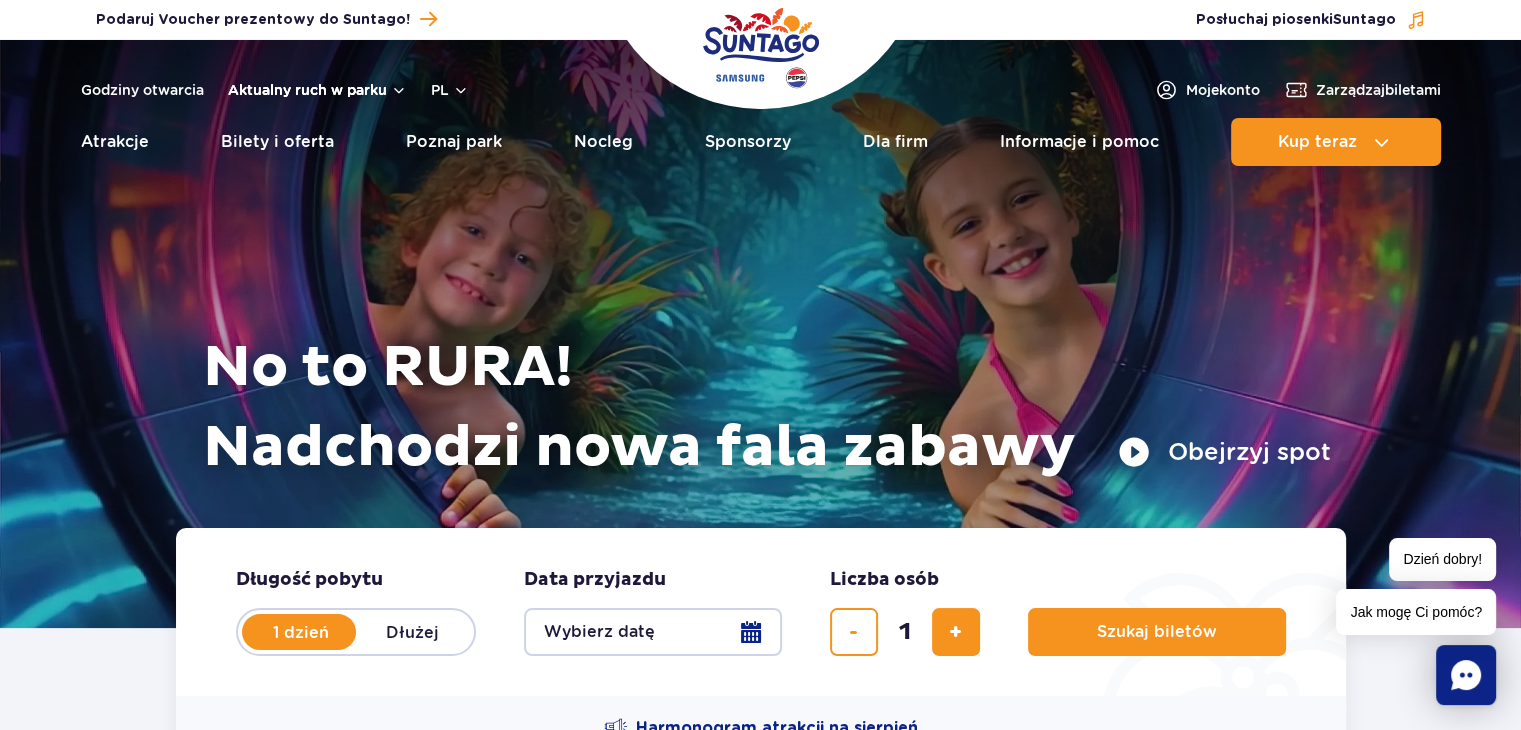 click on "Aktualny ruch w parku" at bounding box center [317, 90] 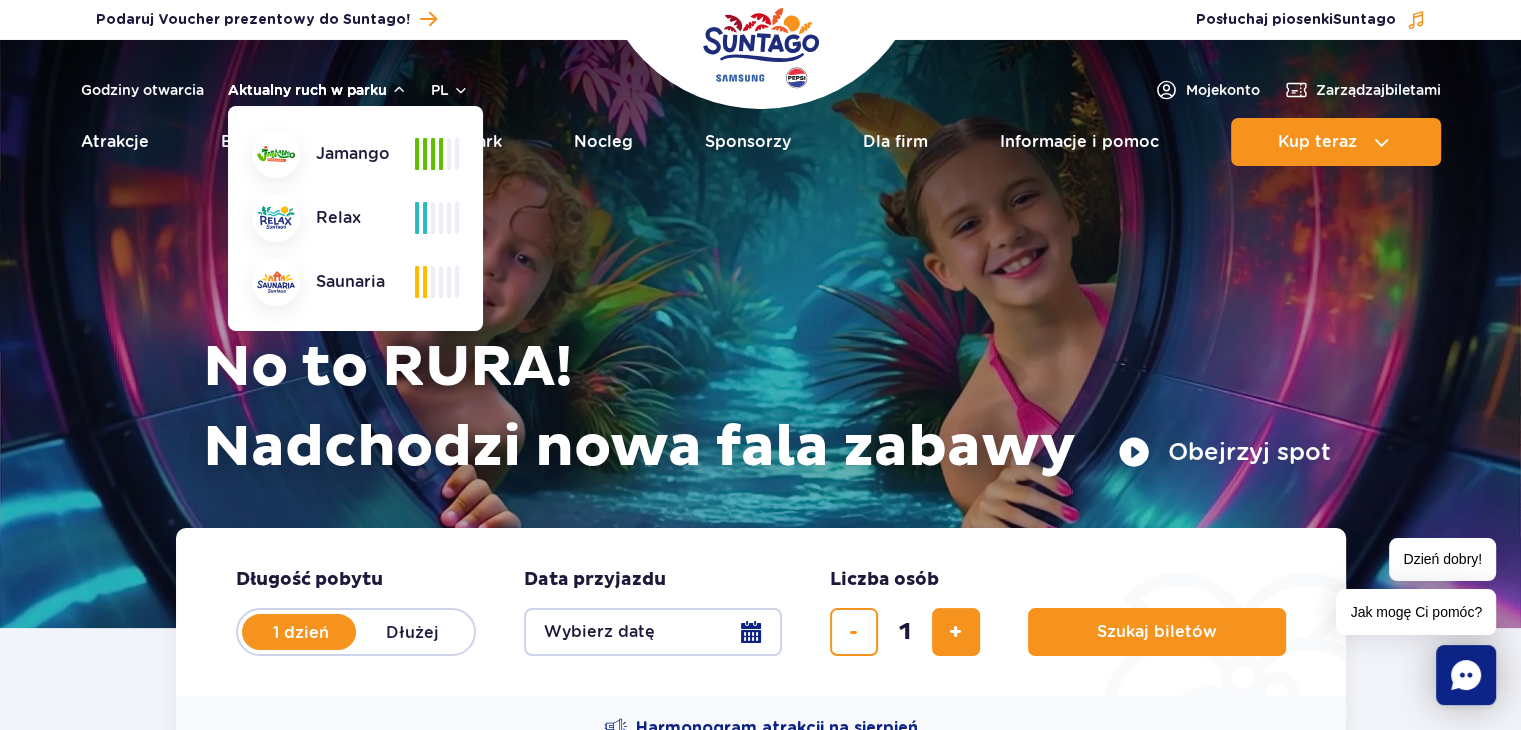 click on "Aktualny ruch w parku" at bounding box center [317, 90] 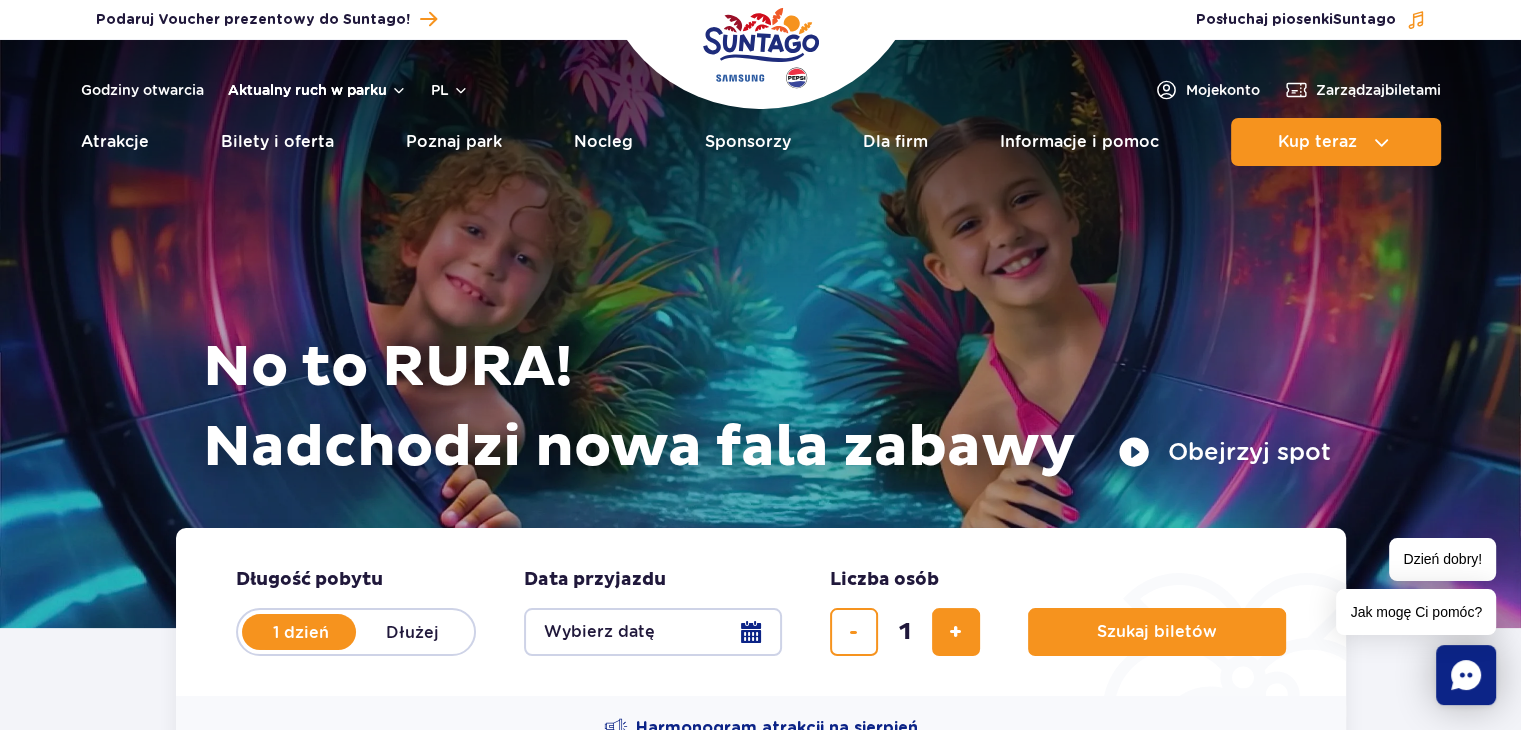 click on "Aktualny ruch w parku" at bounding box center [317, 90] 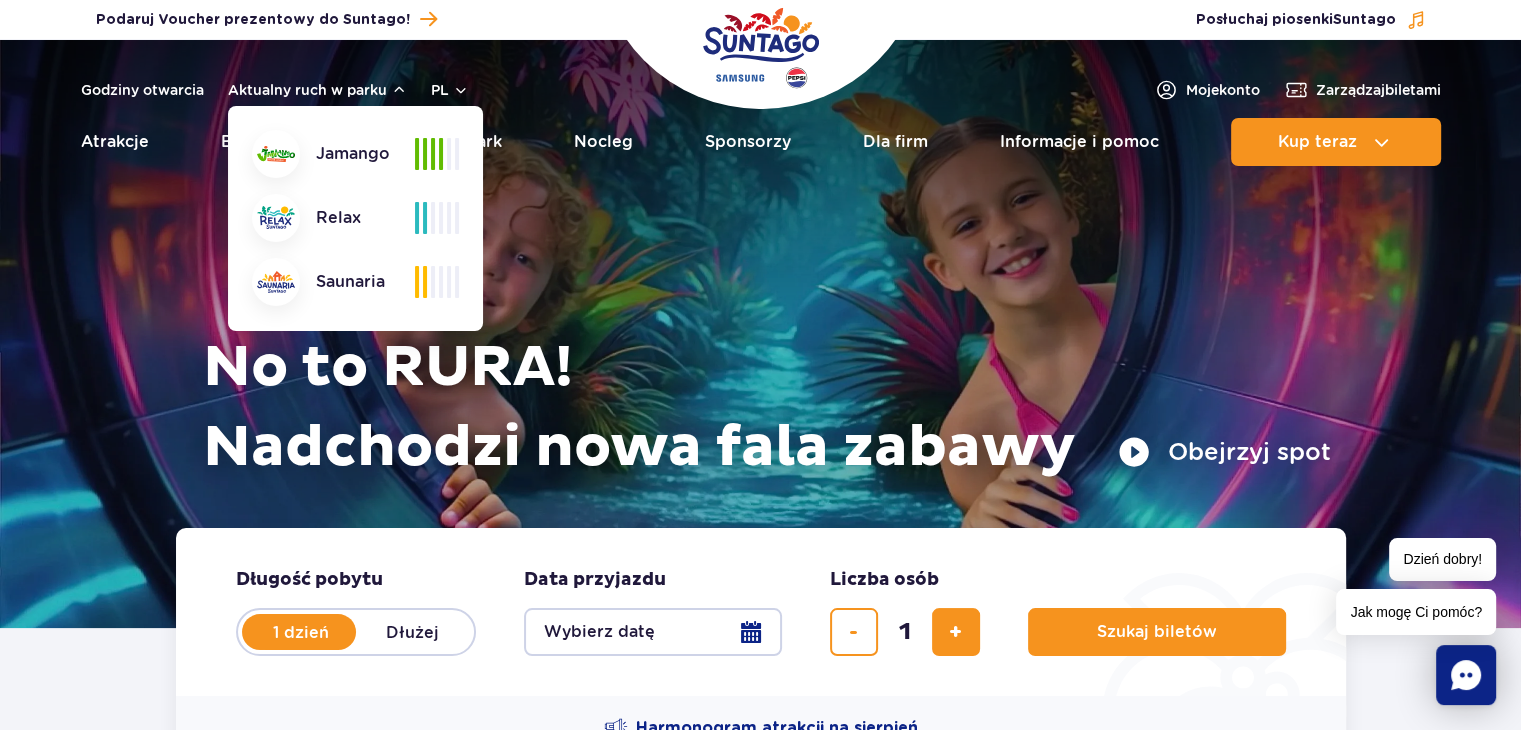 click on "No to RURA!  Nadchodzi nowa fala zabawy
Obejrzyj spot" at bounding box center (761, 309) 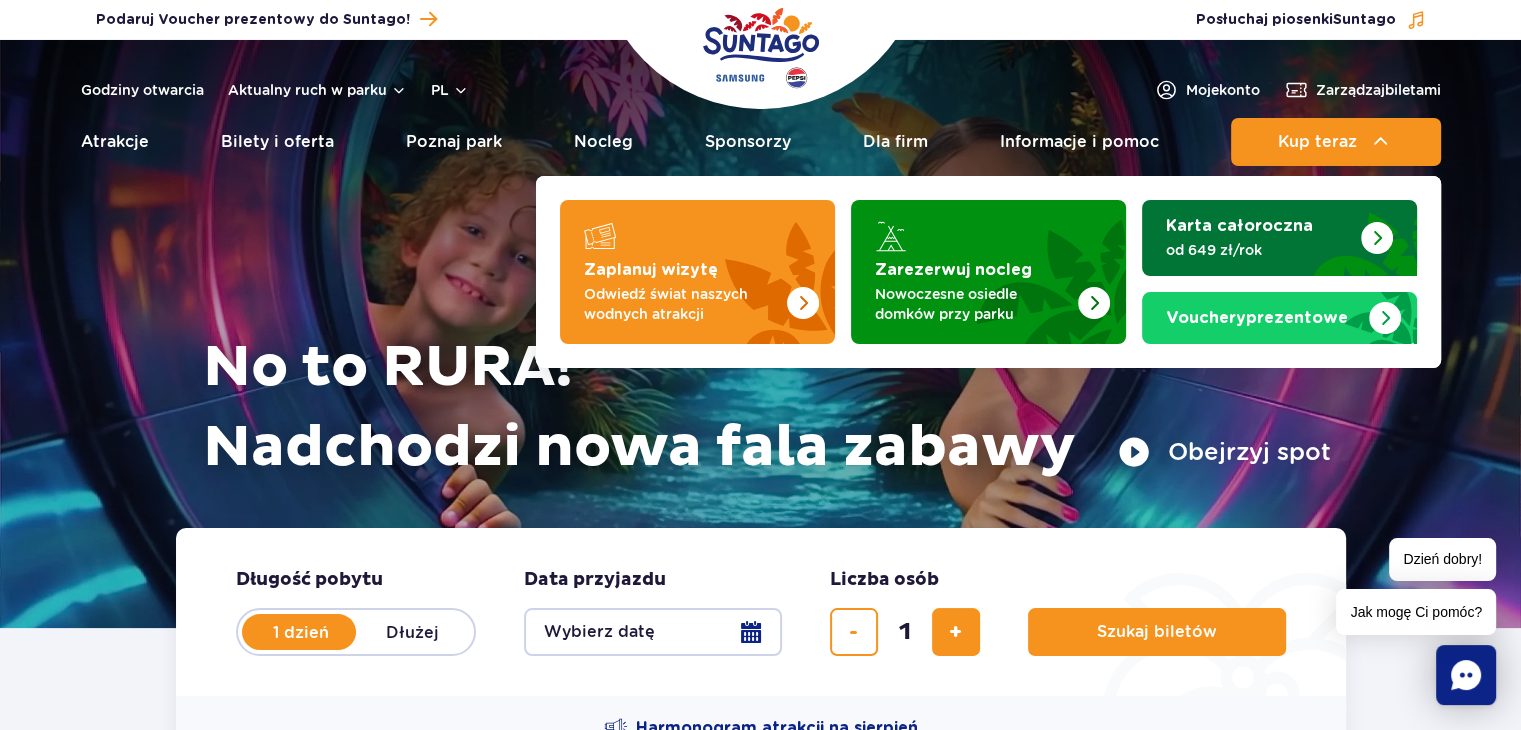 click at bounding box center (1377, 238) 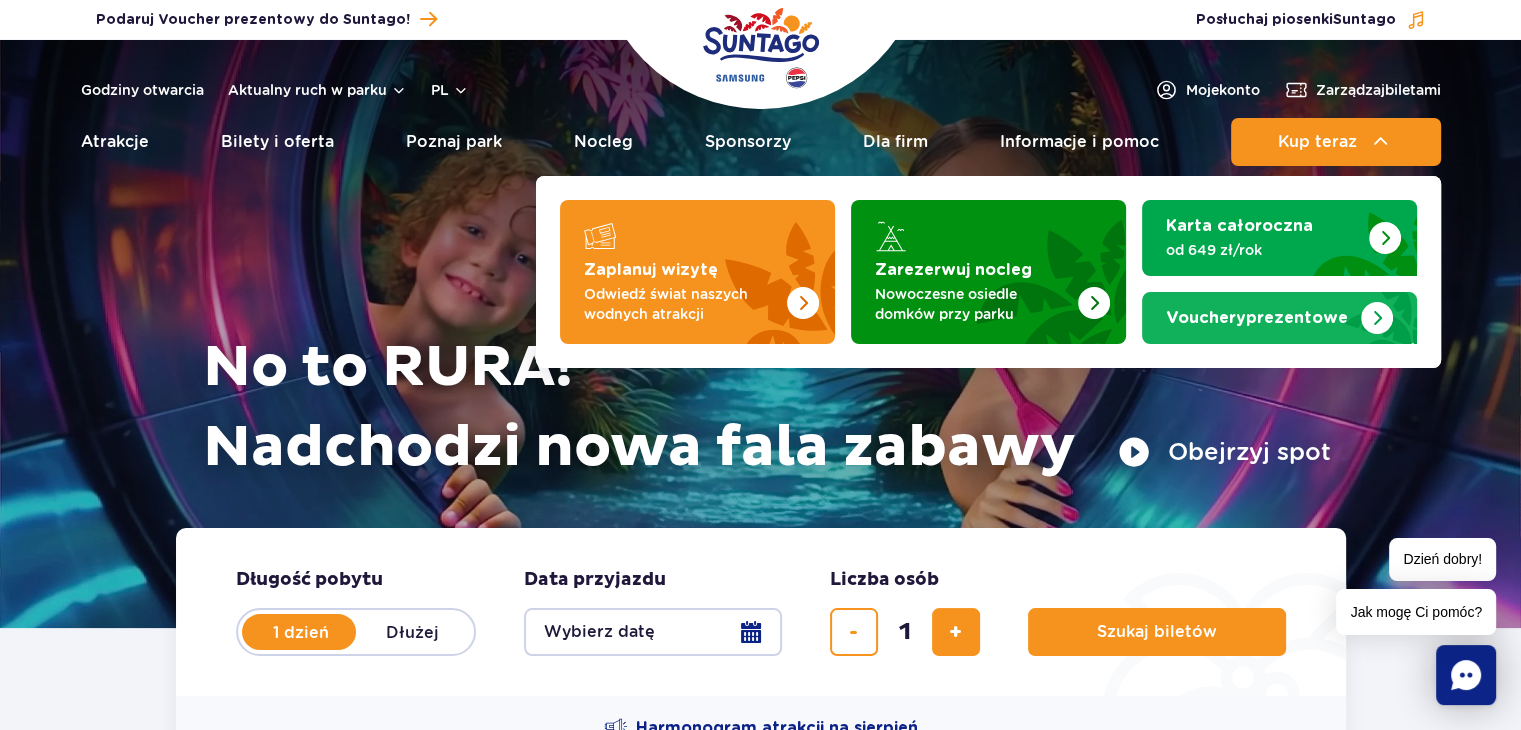 click on "Vouchery  prezentowe" at bounding box center (1279, 318) 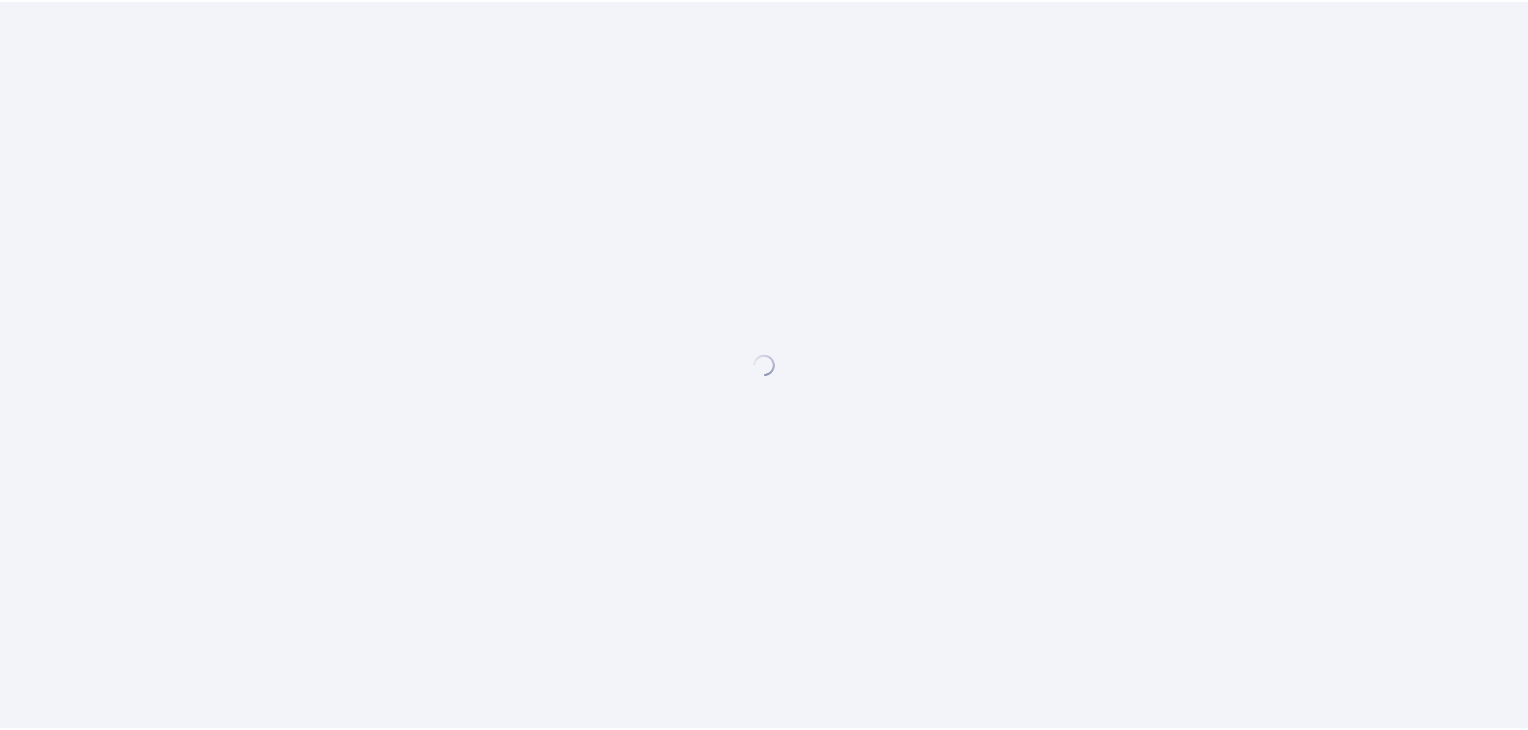scroll, scrollTop: 0, scrollLeft: 0, axis: both 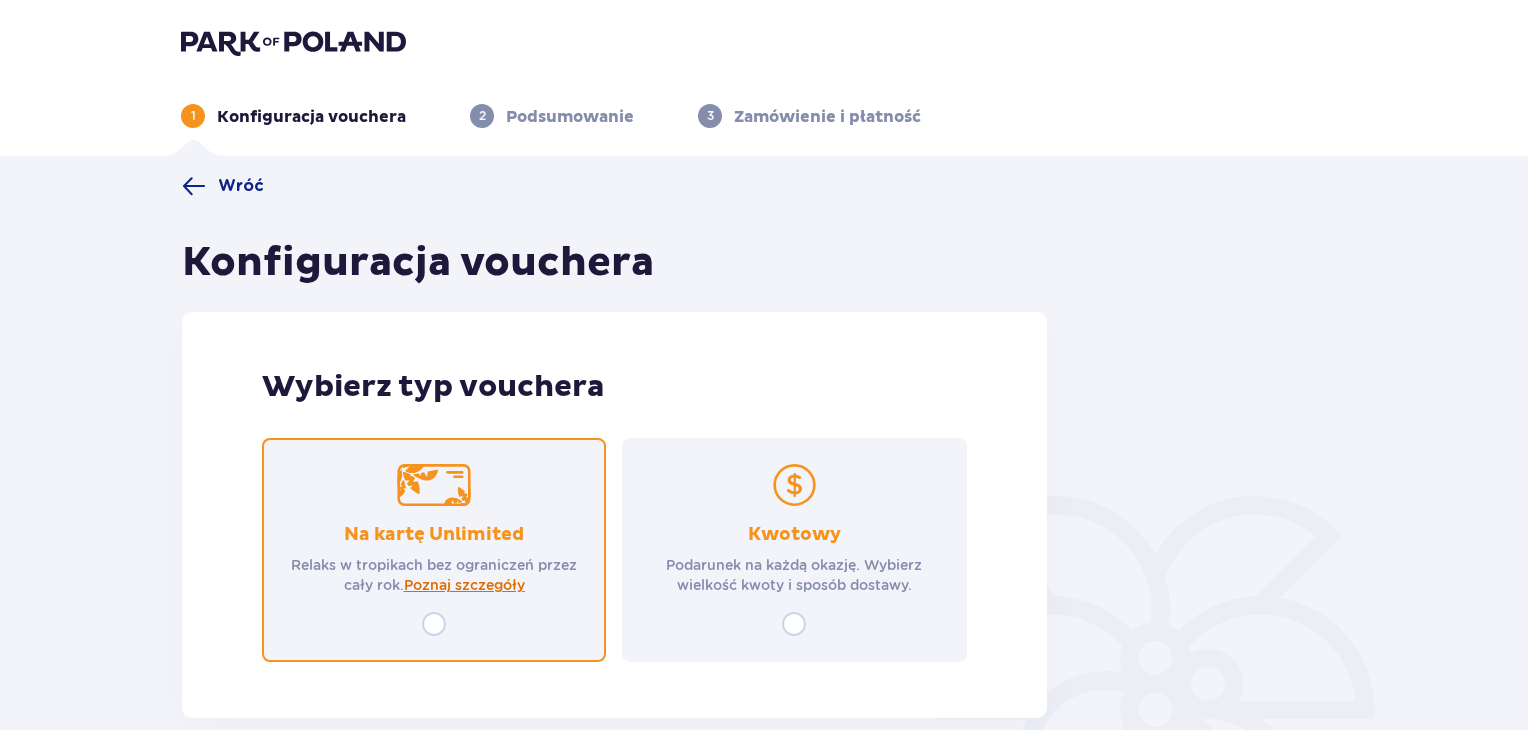 click on "Poznaj szczegóły" at bounding box center (464, 585) 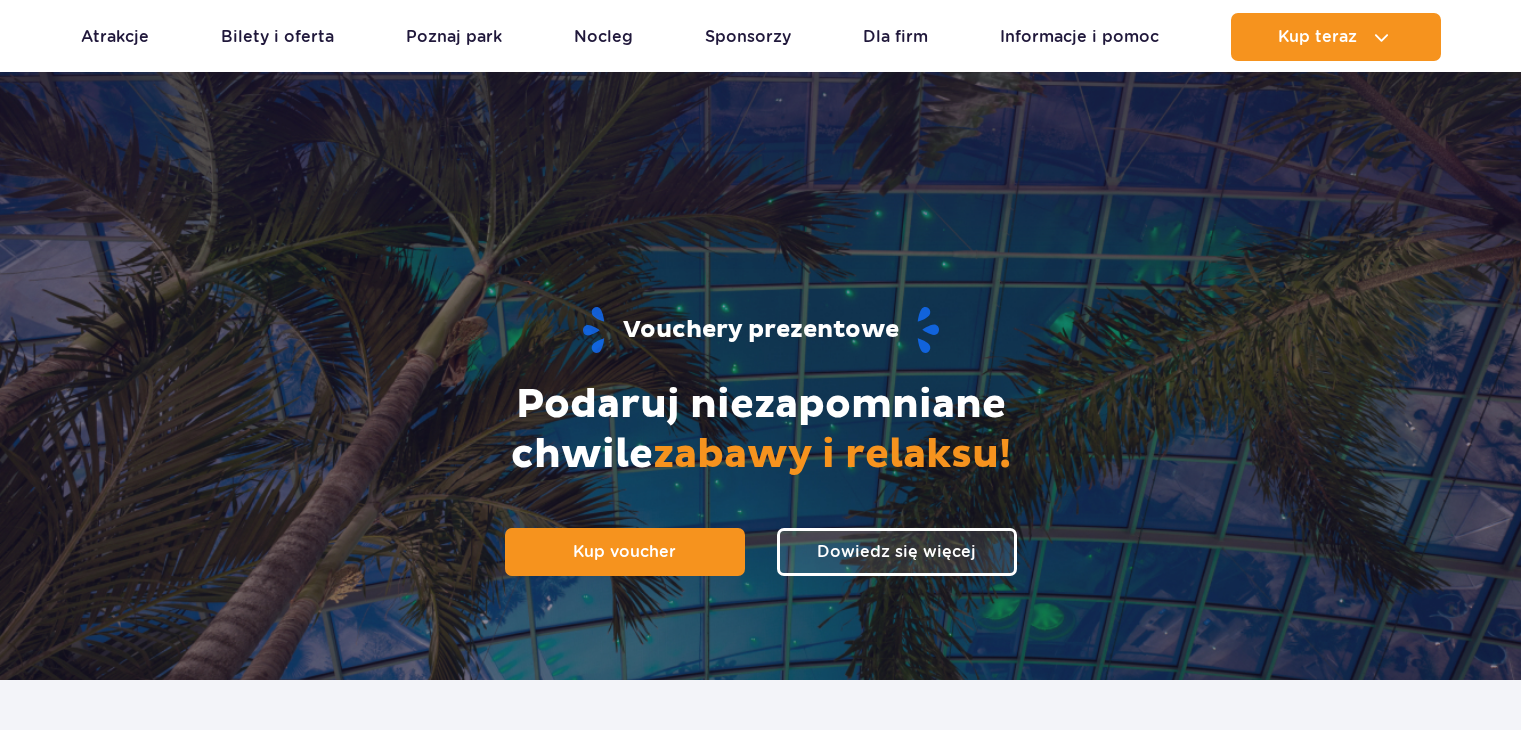 scroll, scrollTop: 1572, scrollLeft: 0, axis: vertical 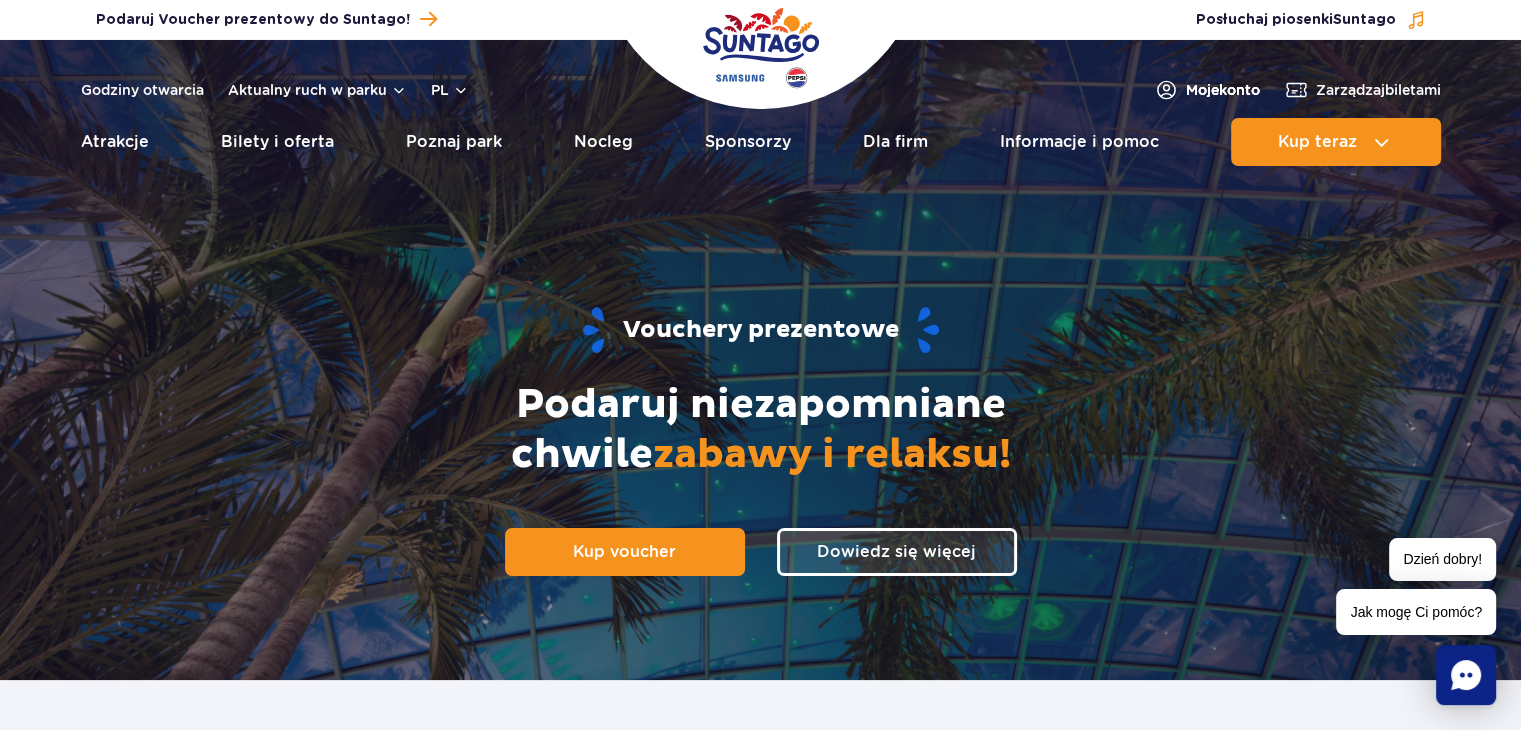 click on "Moje  konto" at bounding box center (1223, 90) 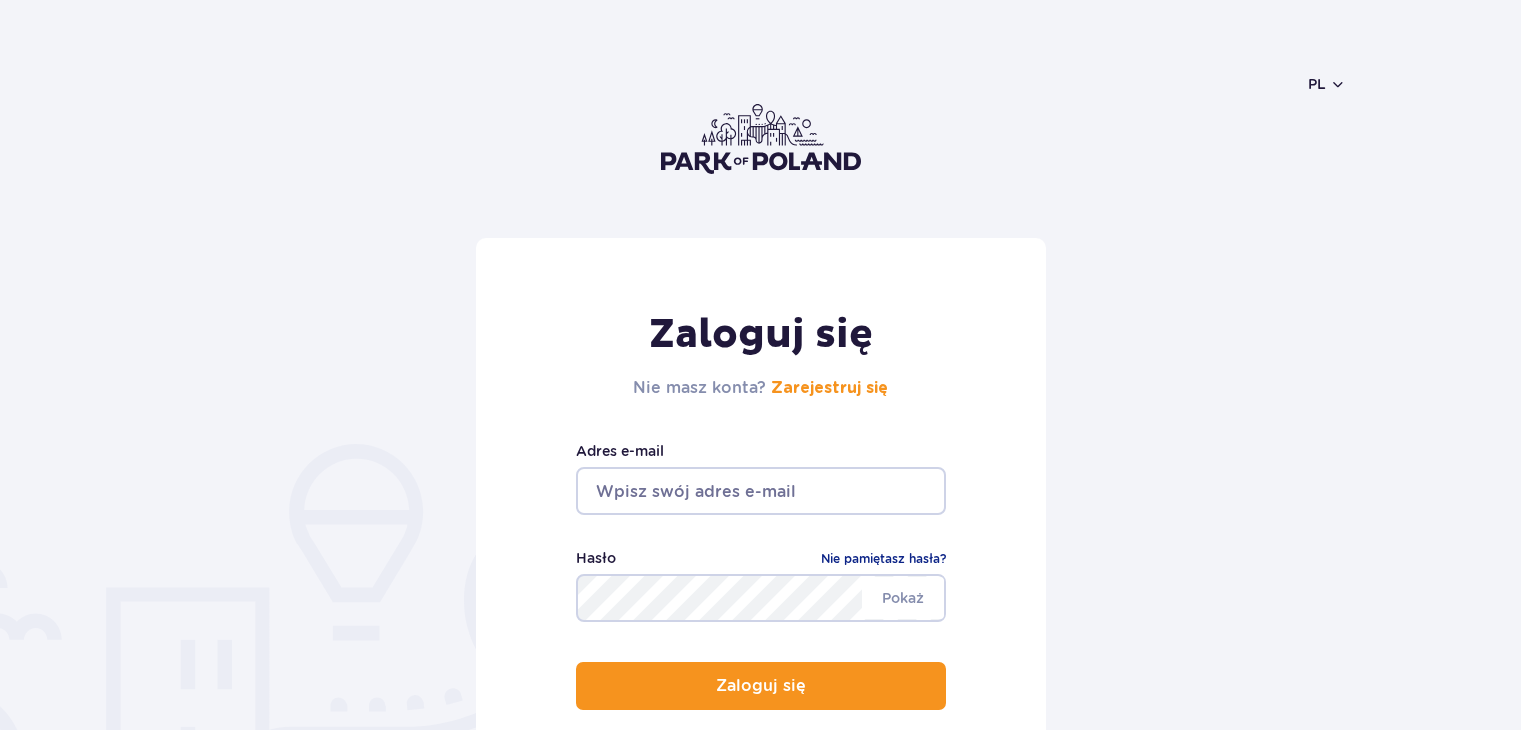 scroll, scrollTop: 0, scrollLeft: 0, axis: both 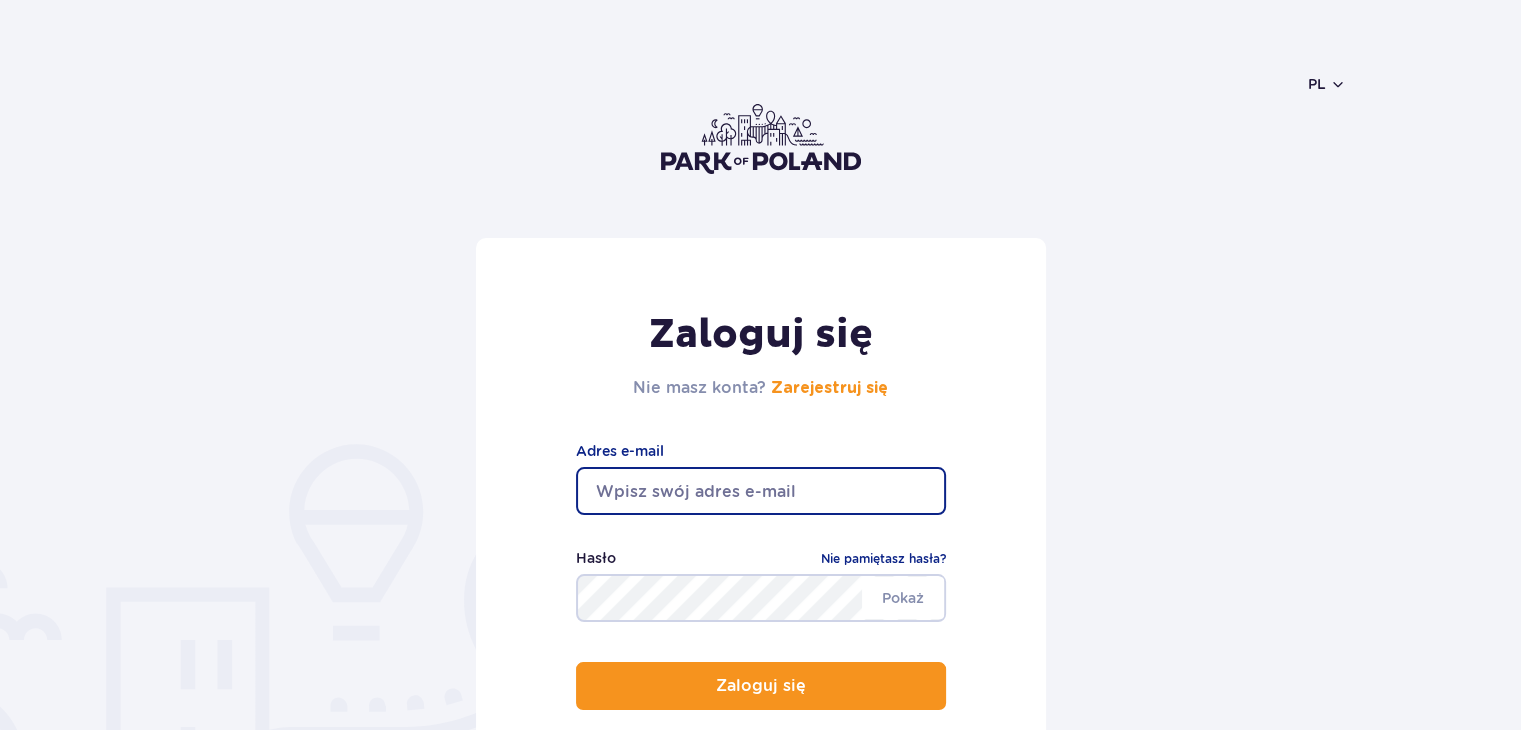 click at bounding box center [761, 491] 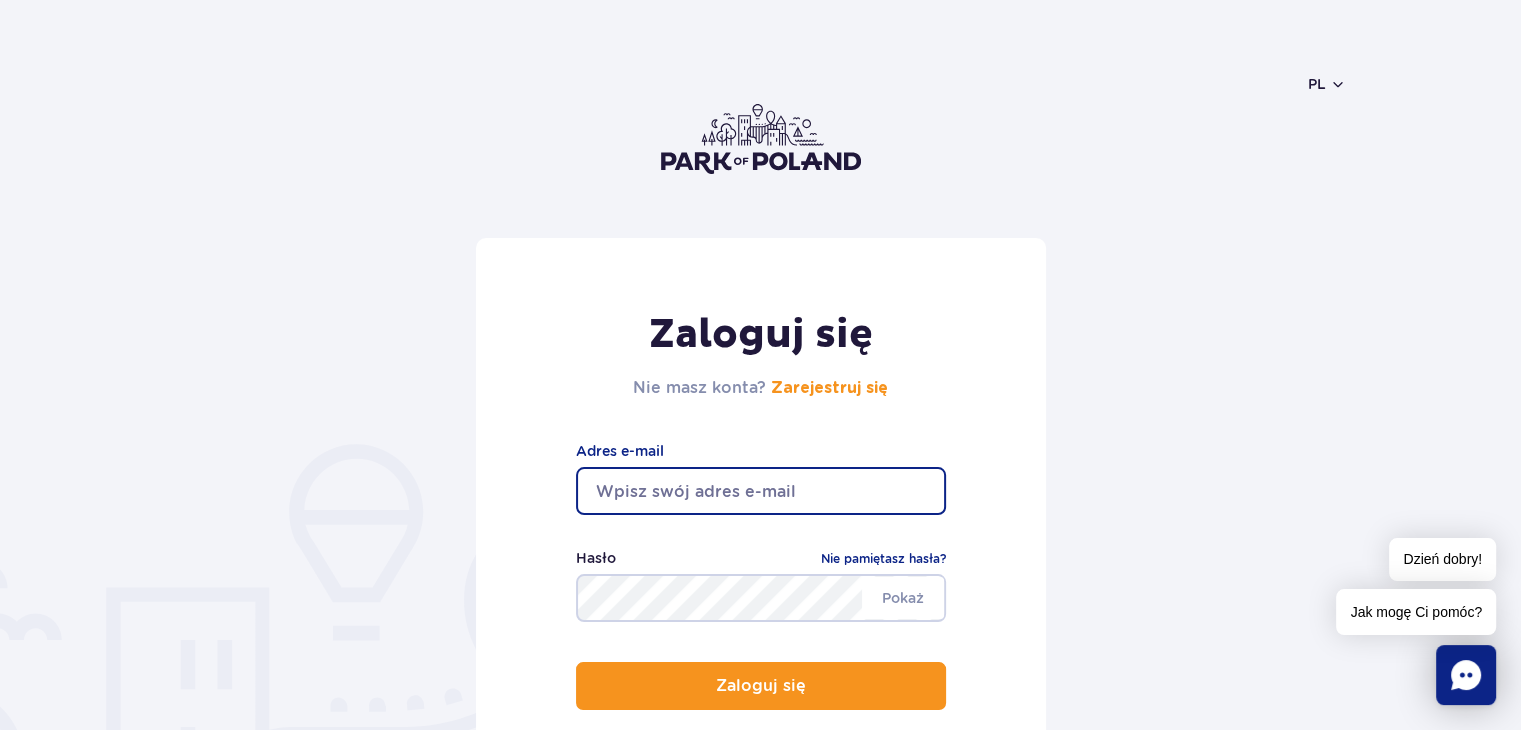 drag, startPoint x: 752, startPoint y: 469, endPoint x: 1156, endPoint y: 292, distance: 441.07257 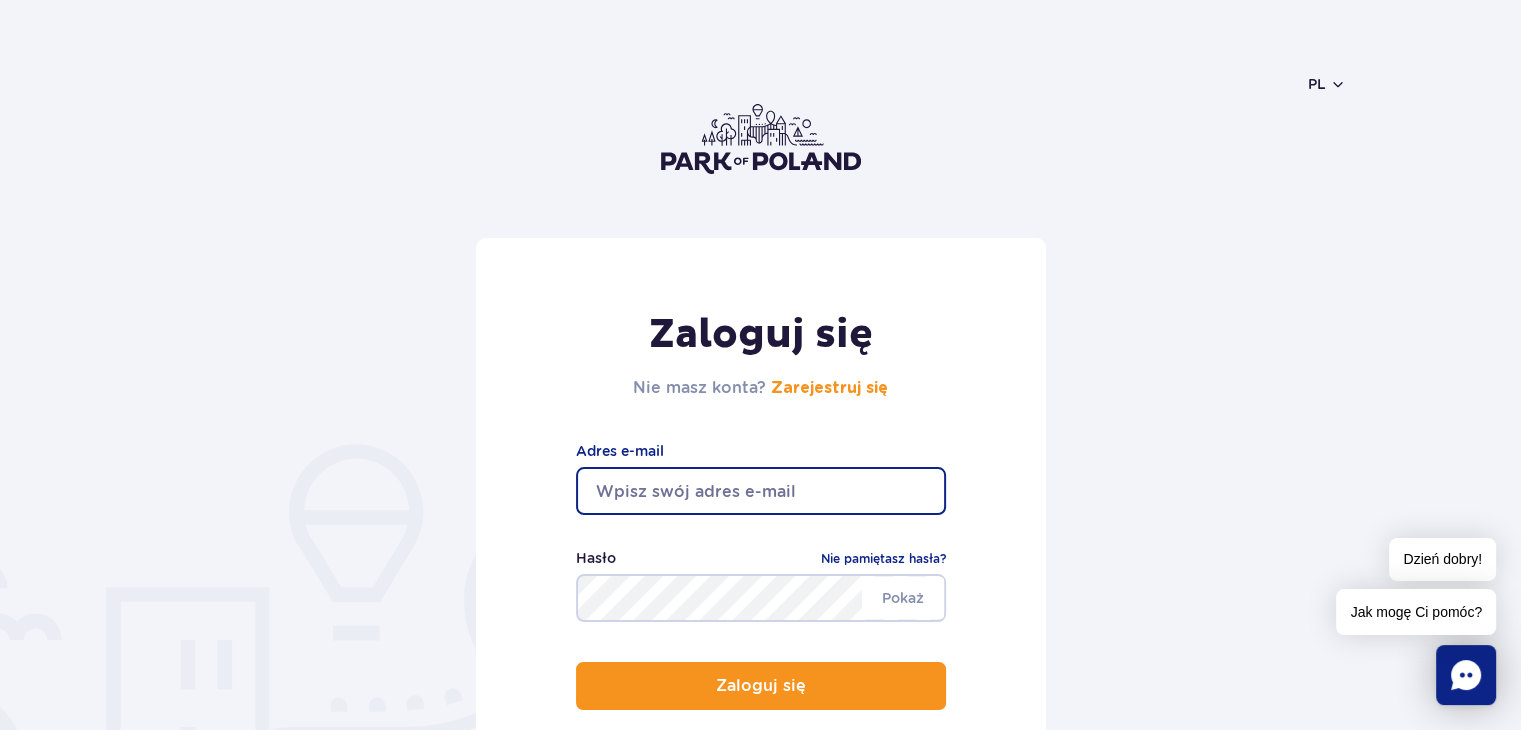 click at bounding box center [761, 491] 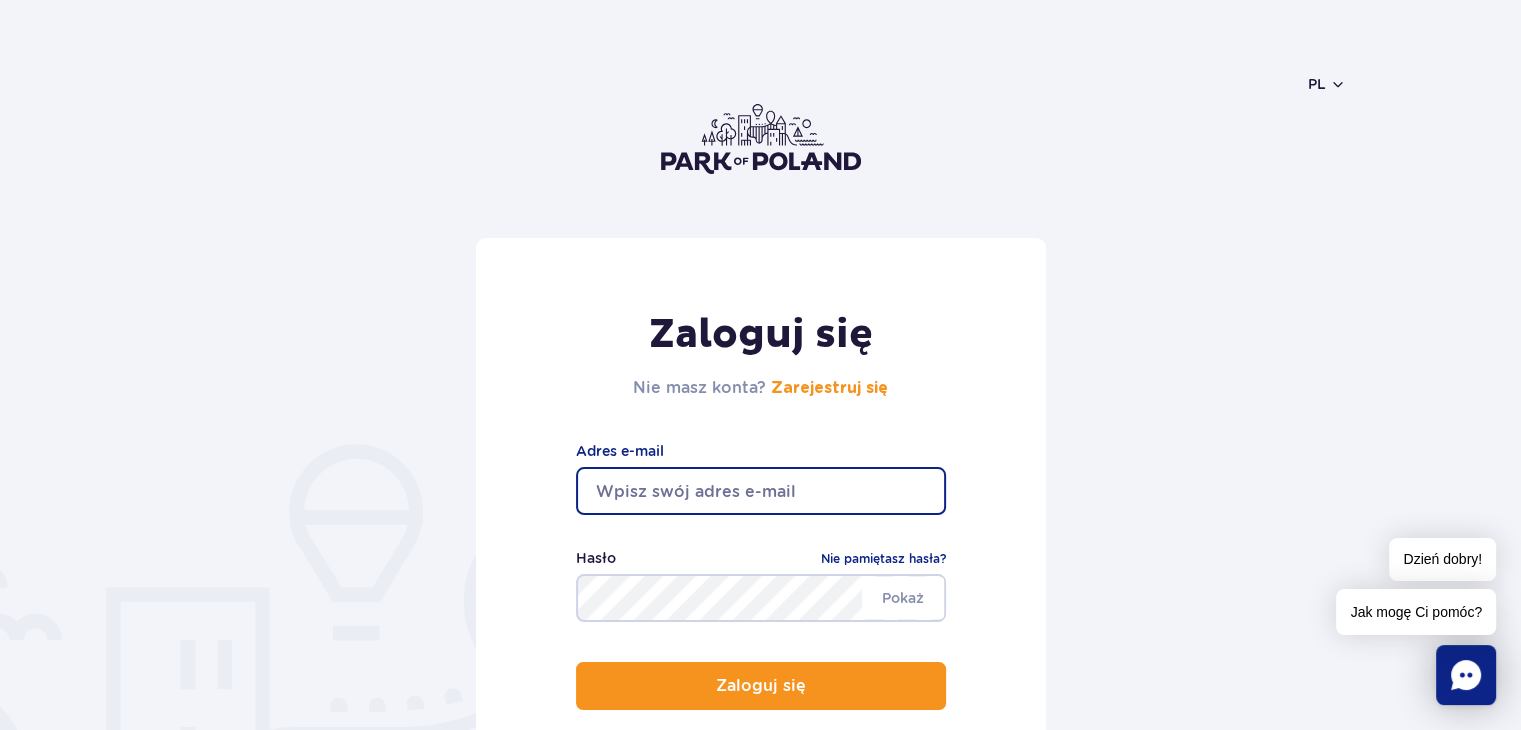 type on "[USERNAME]@example.com" 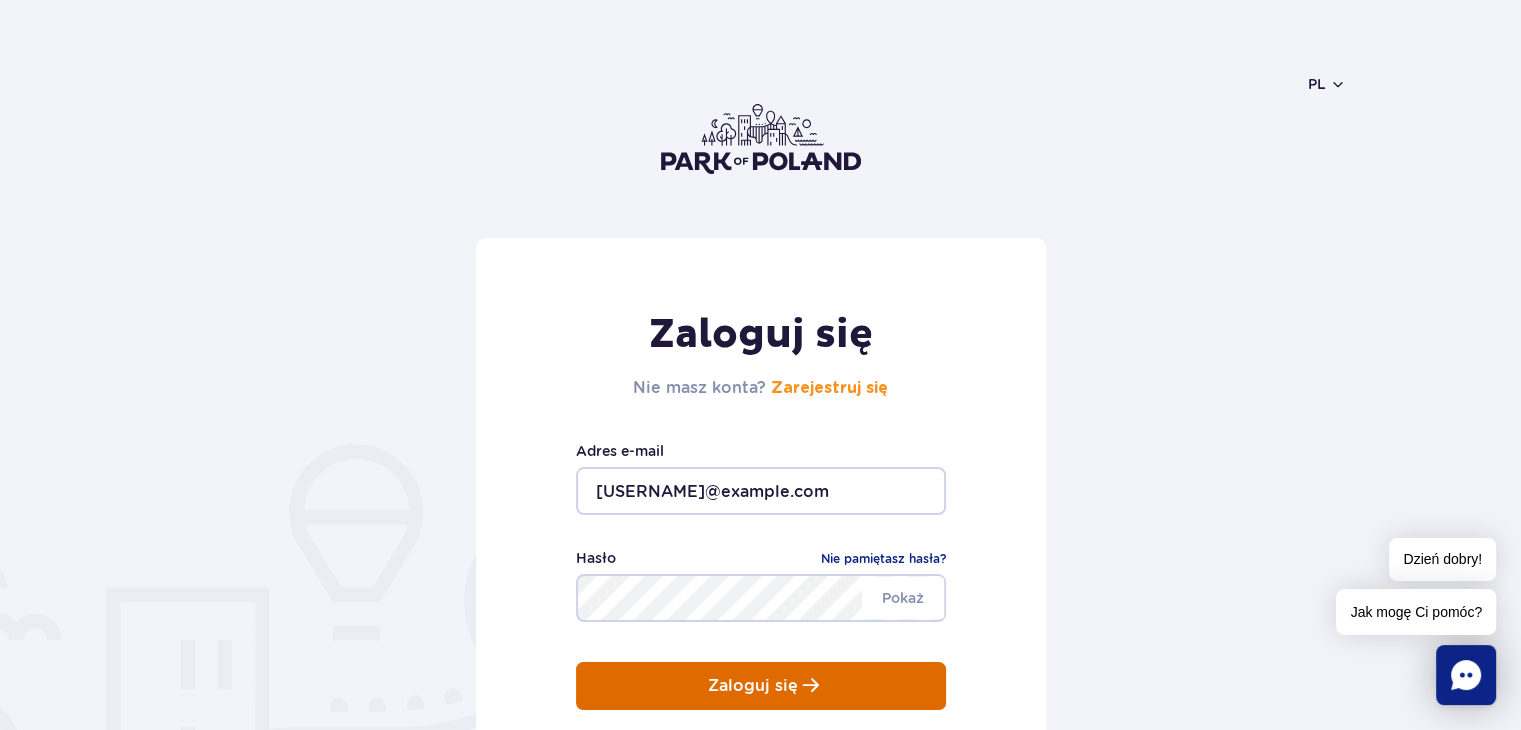 click on "Zaloguj się" at bounding box center (761, 686) 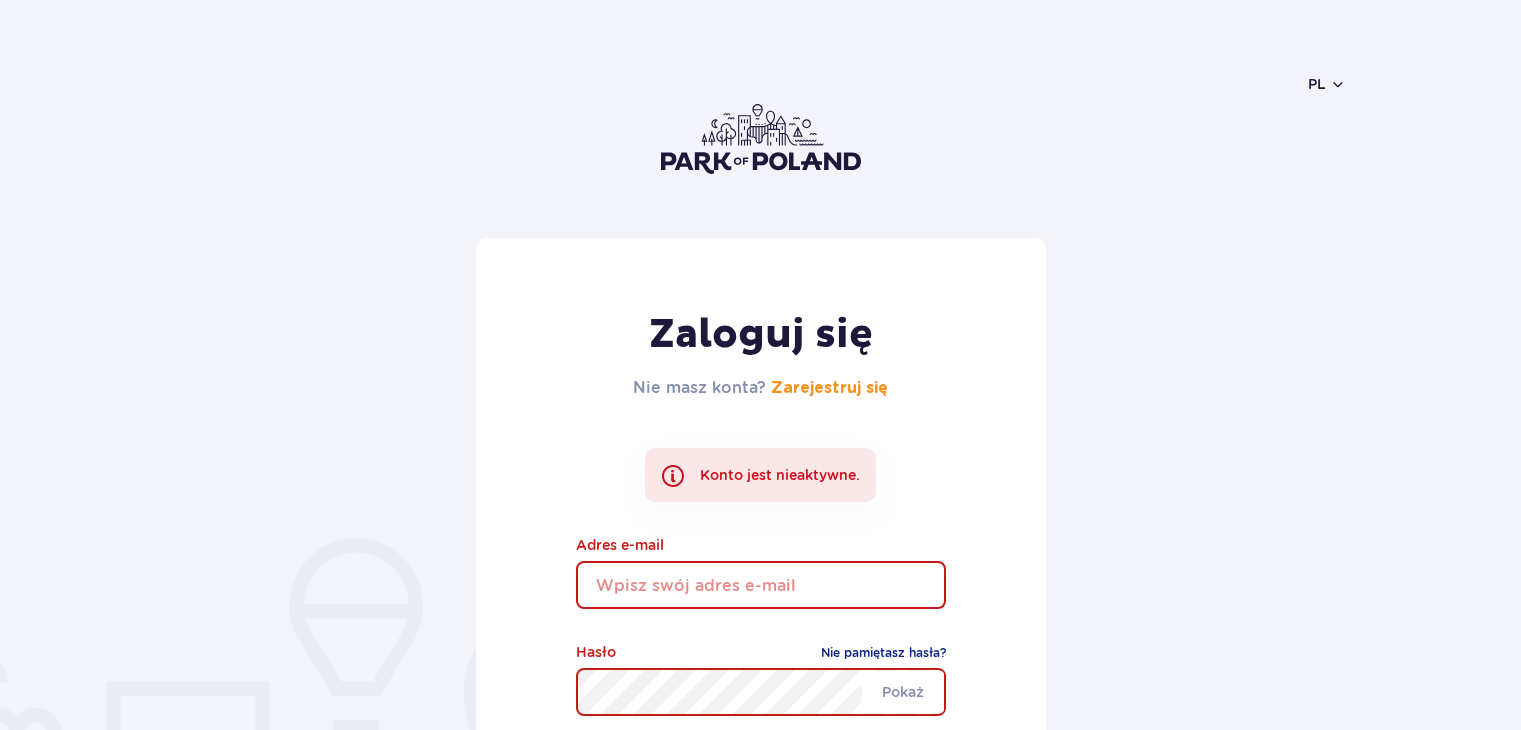 scroll, scrollTop: 0, scrollLeft: 0, axis: both 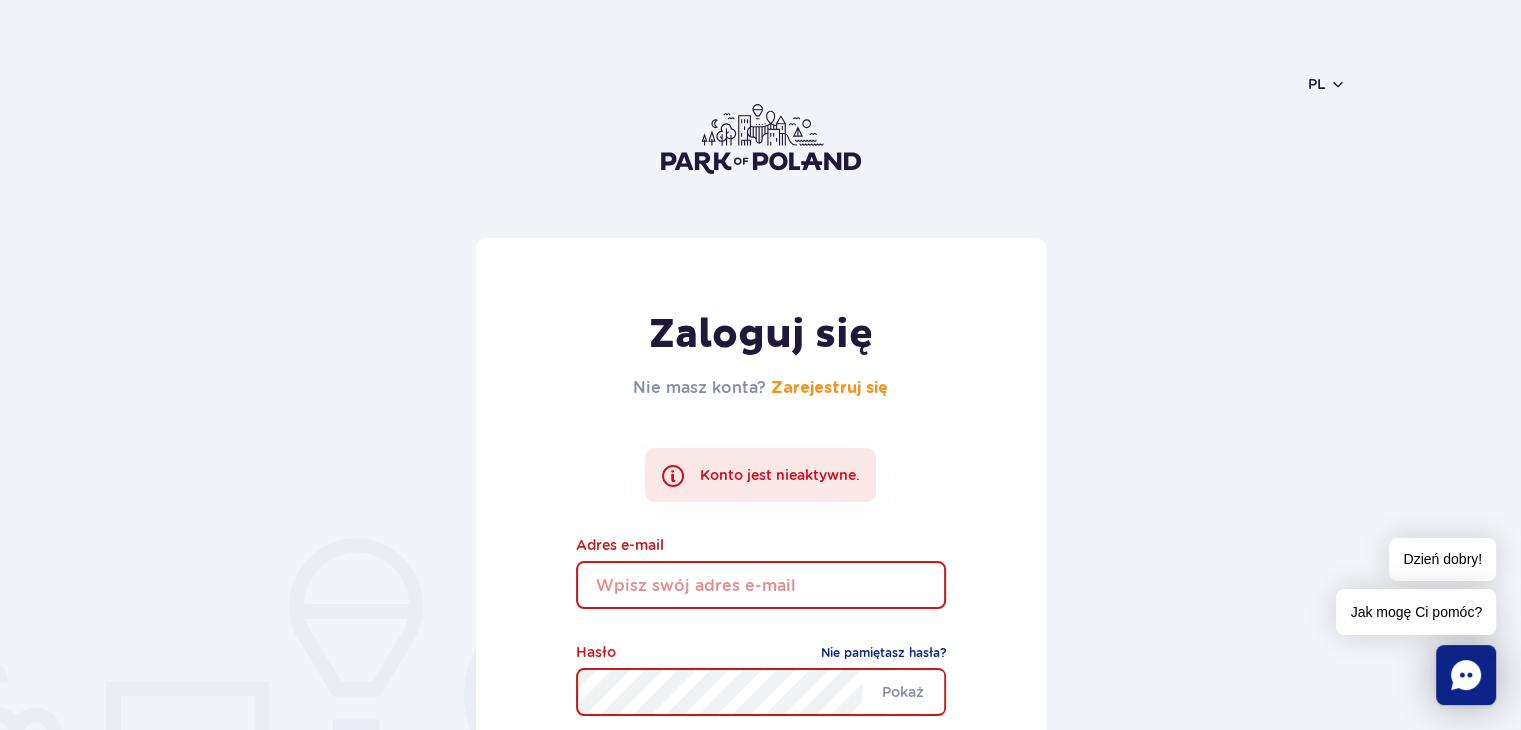 click at bounding box center [761, 585] 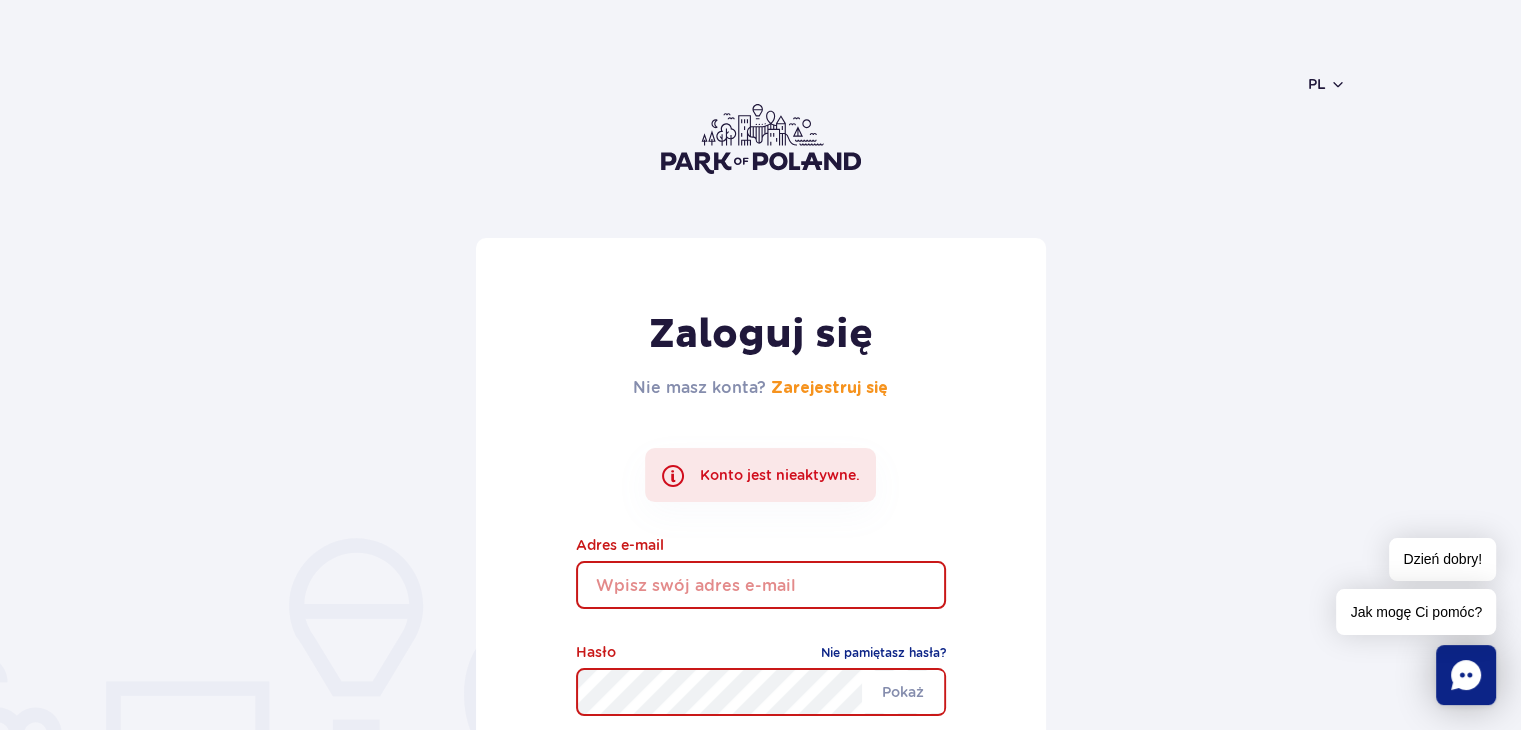 type on "[USERNAME]@example.com" 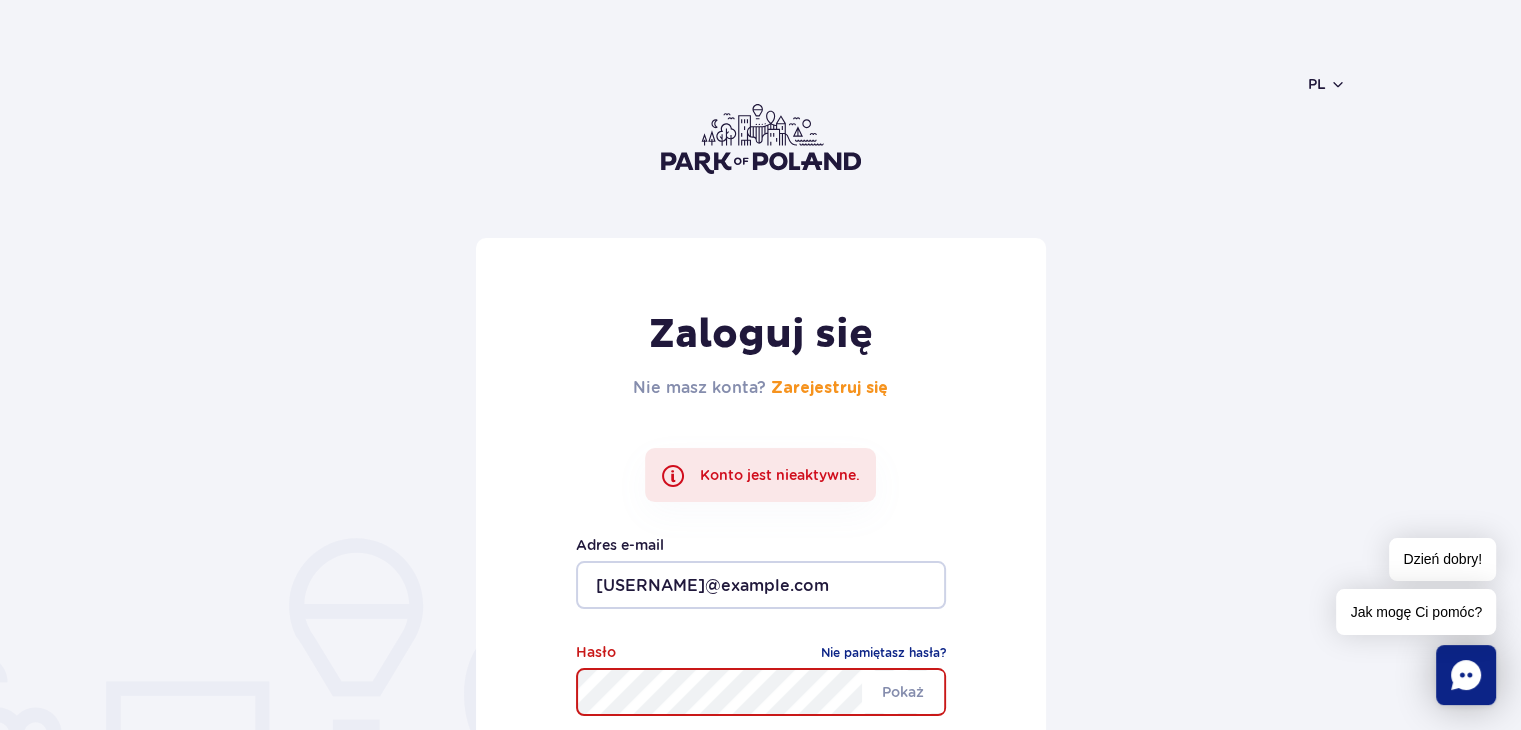 click on "Zaloguj się" at bounding box center [761, 780] 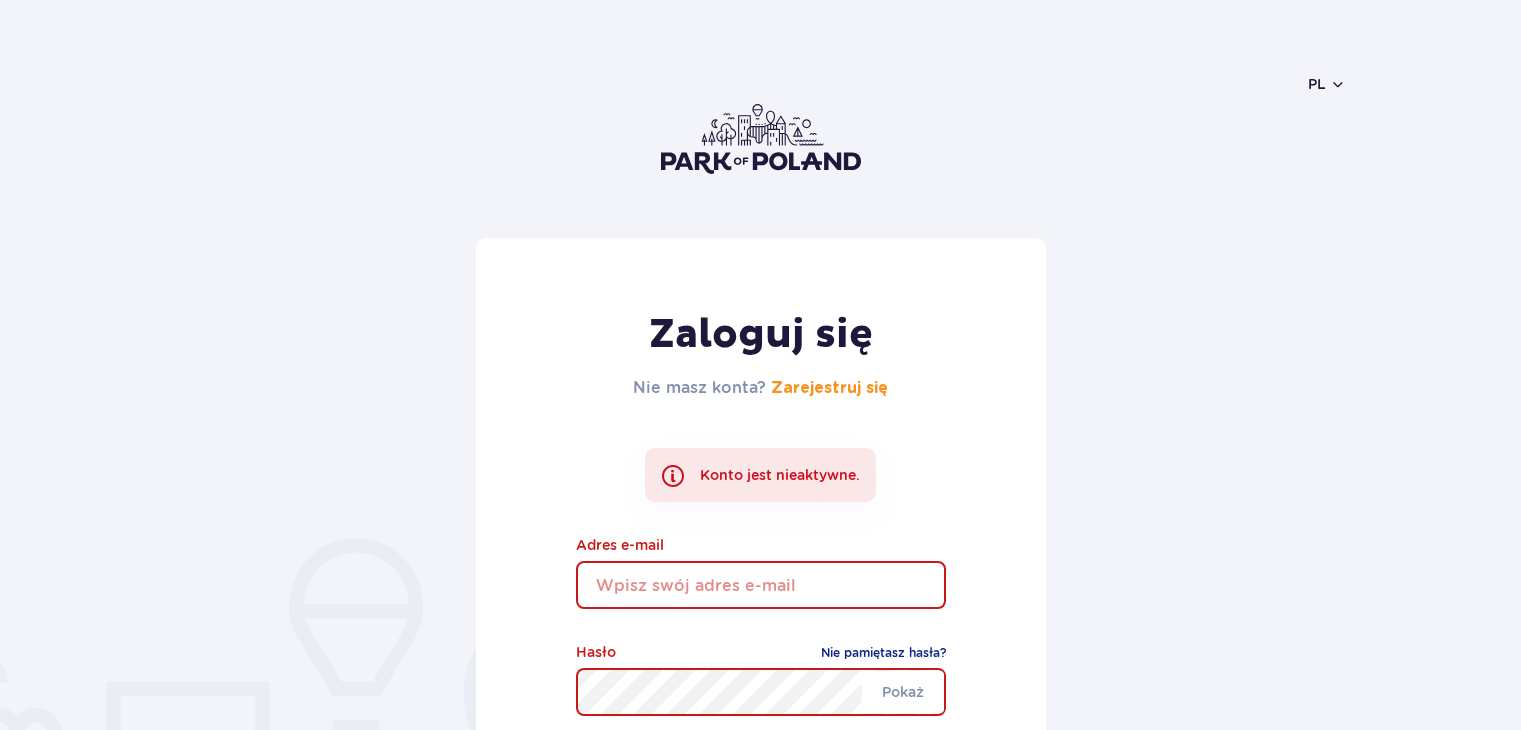 scroll, scrollTop: 0, scrollLeft: 0, axis: both 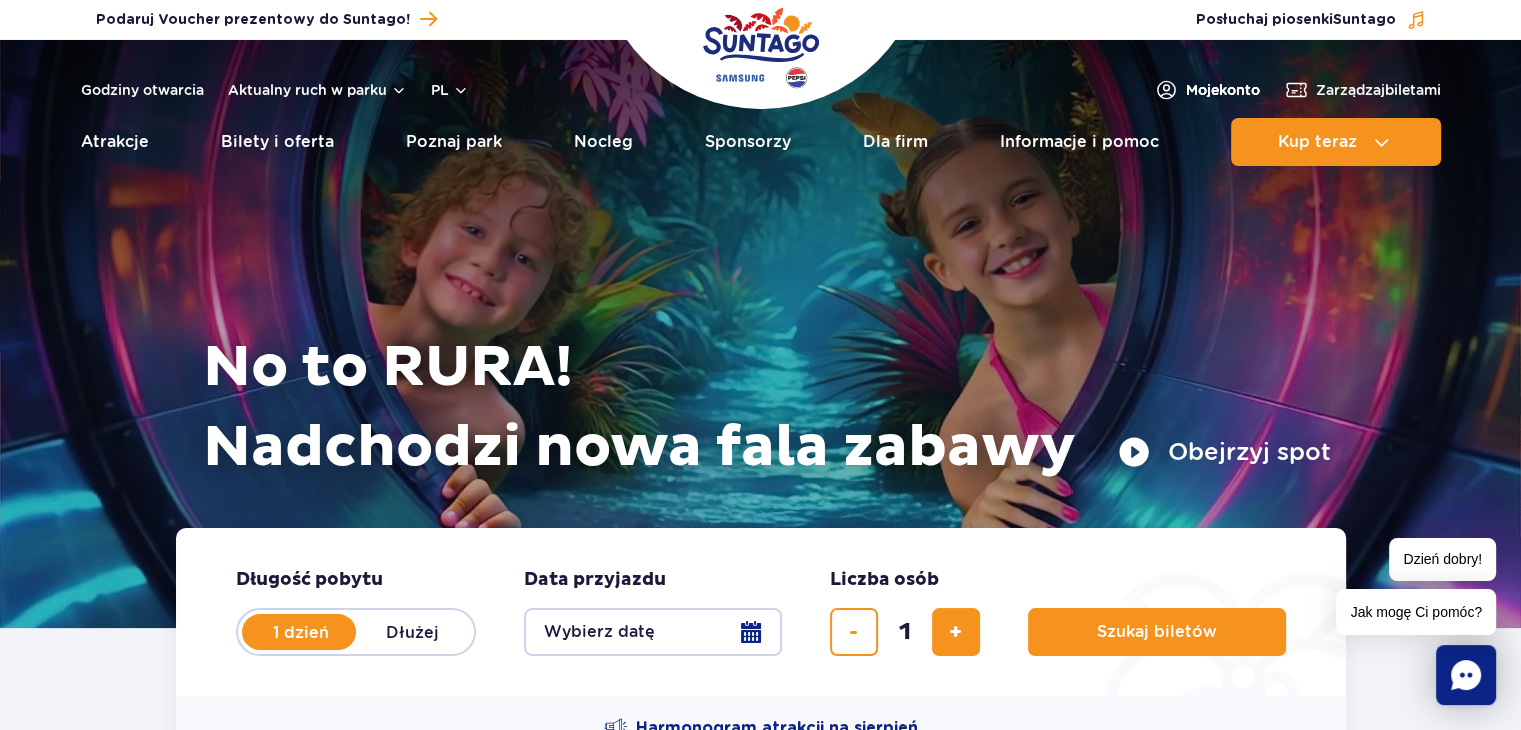 click on "Moje  konto" at bounding box center [1223, 90] 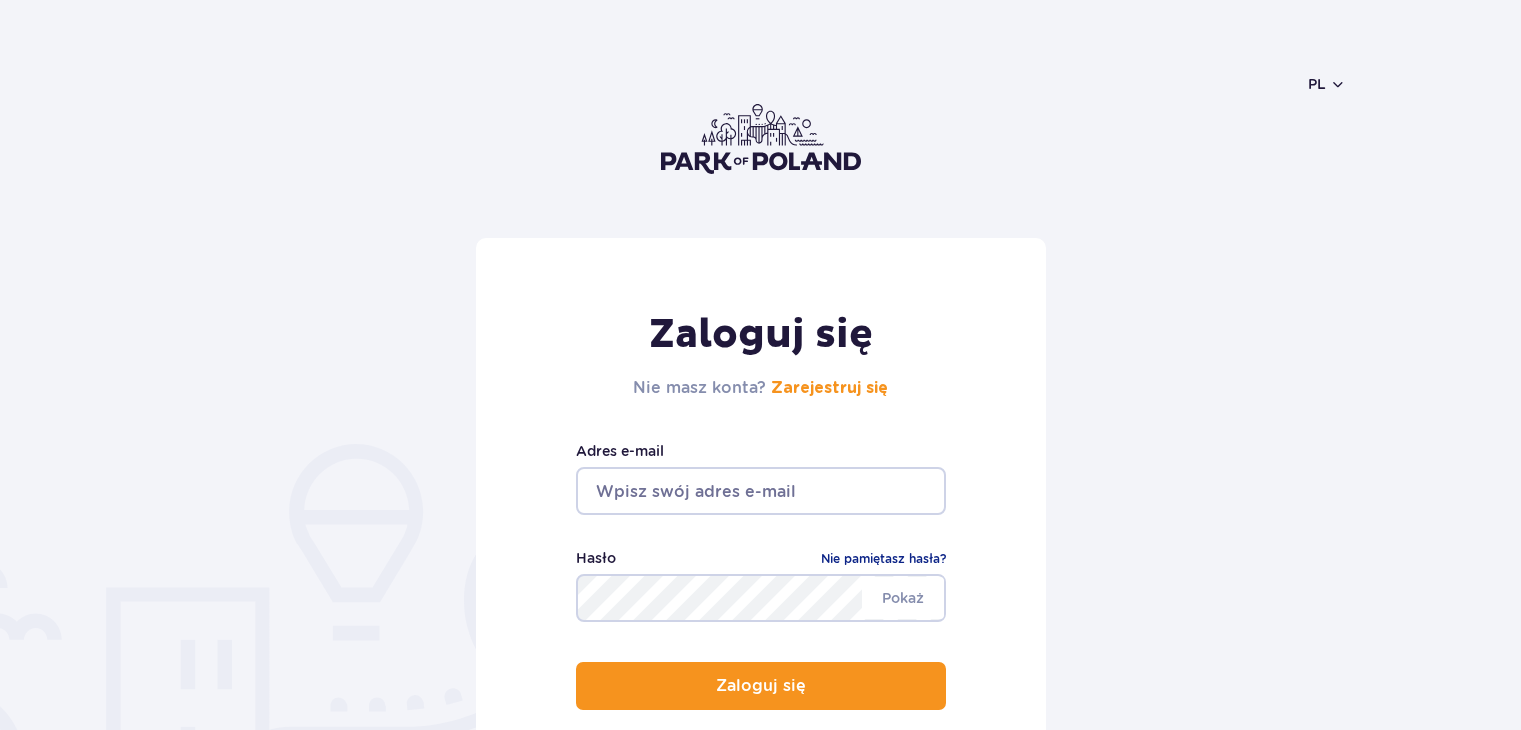 scroll, scrollTop: 0, scrollLeft: 0, axis: both 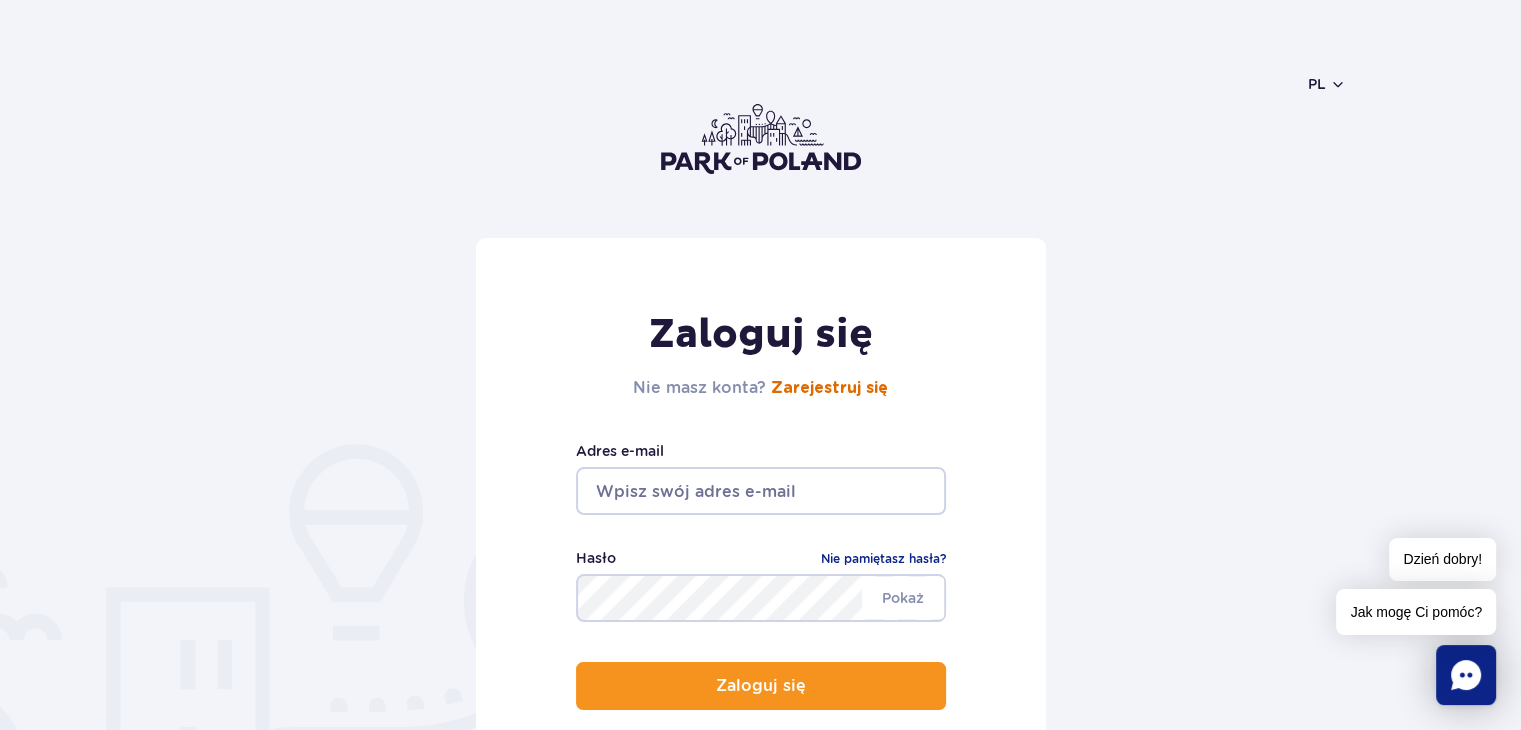 click on "Zarejestruj się" at bounding box center [829, 388] 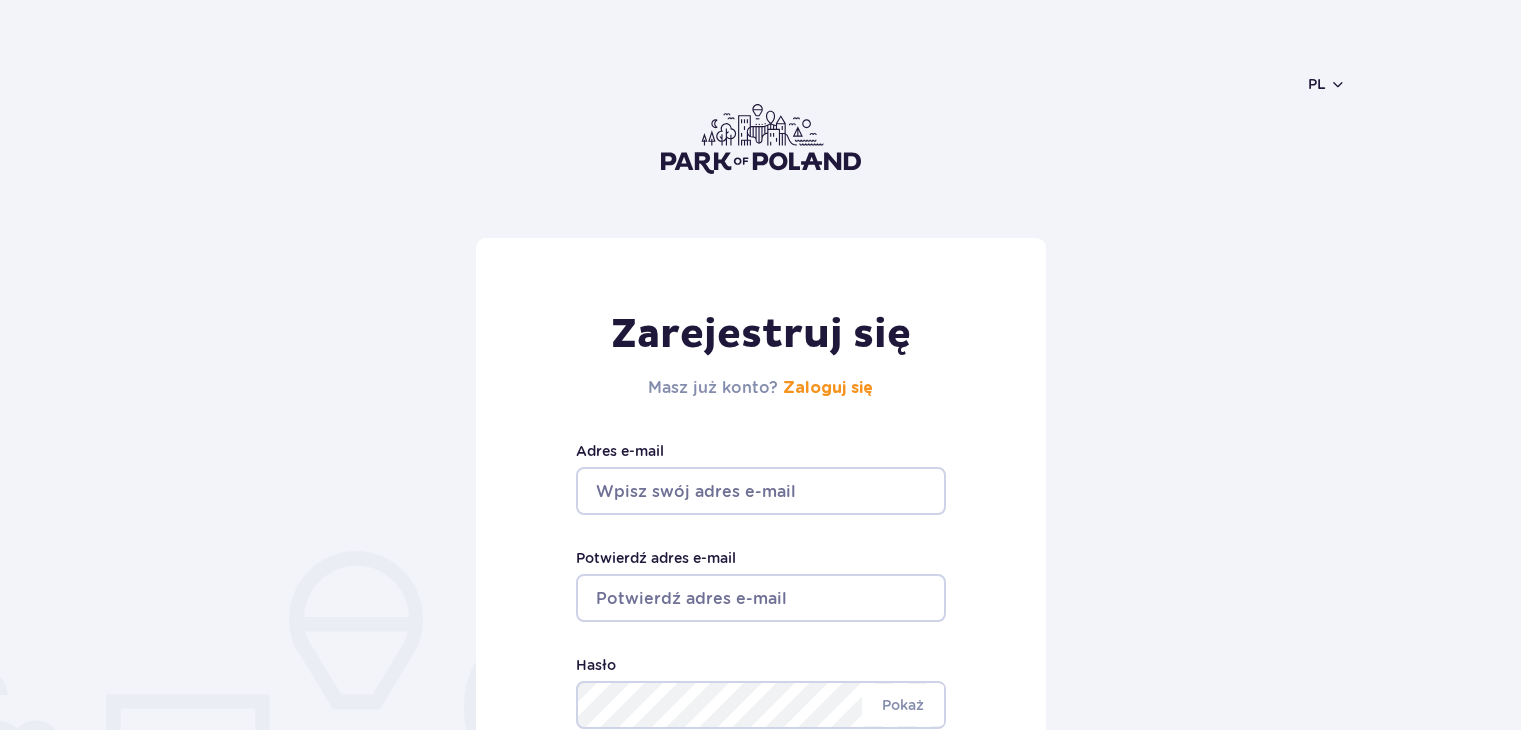 scroll, scrollTop: 0, scrollLeft: 0, axis: both 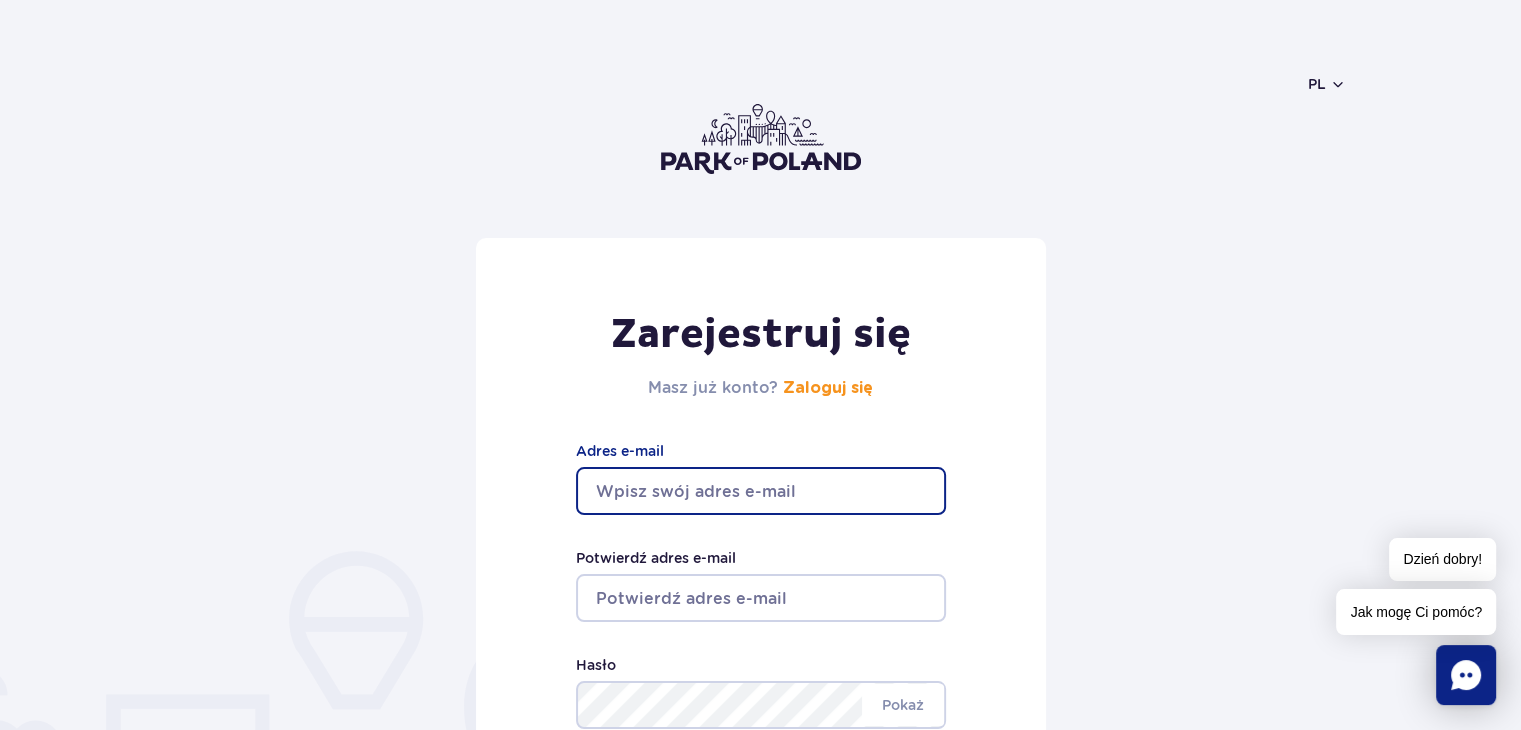 click on "Adres e-mail" at bounding box center (761, 491) 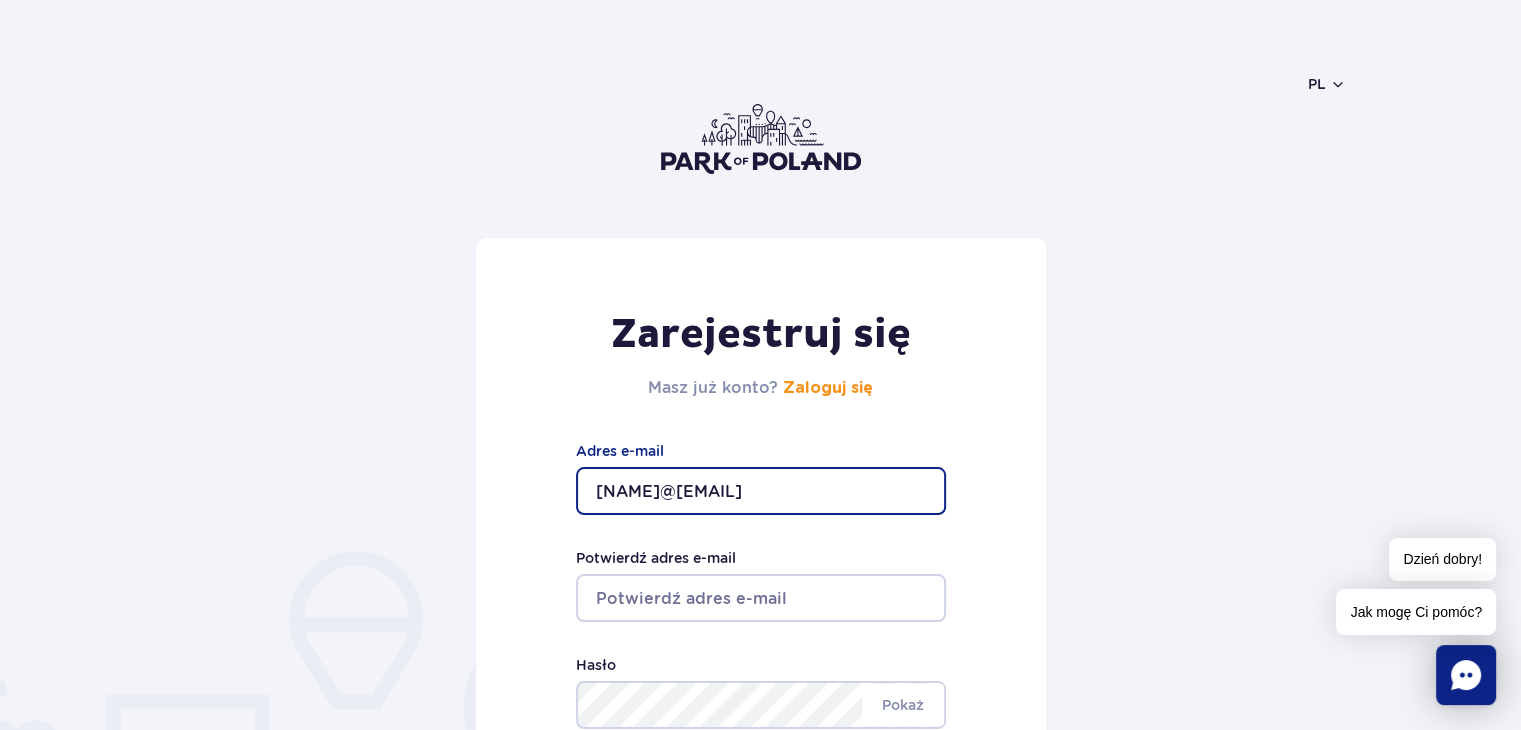 type on "elzbietaliedigk@op.pl" 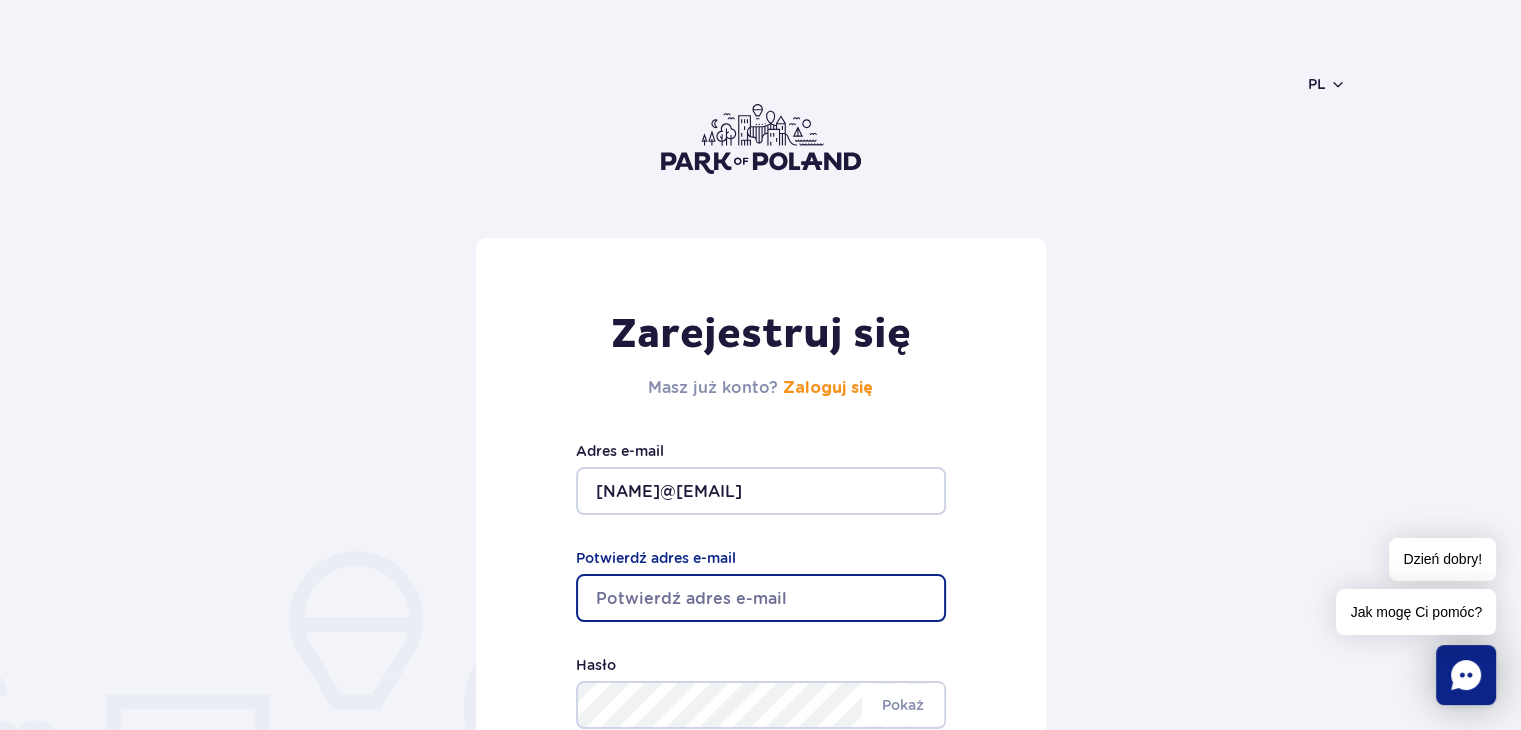 click on "Potwierdź adres e-mail" at bounding box center (761, 598) 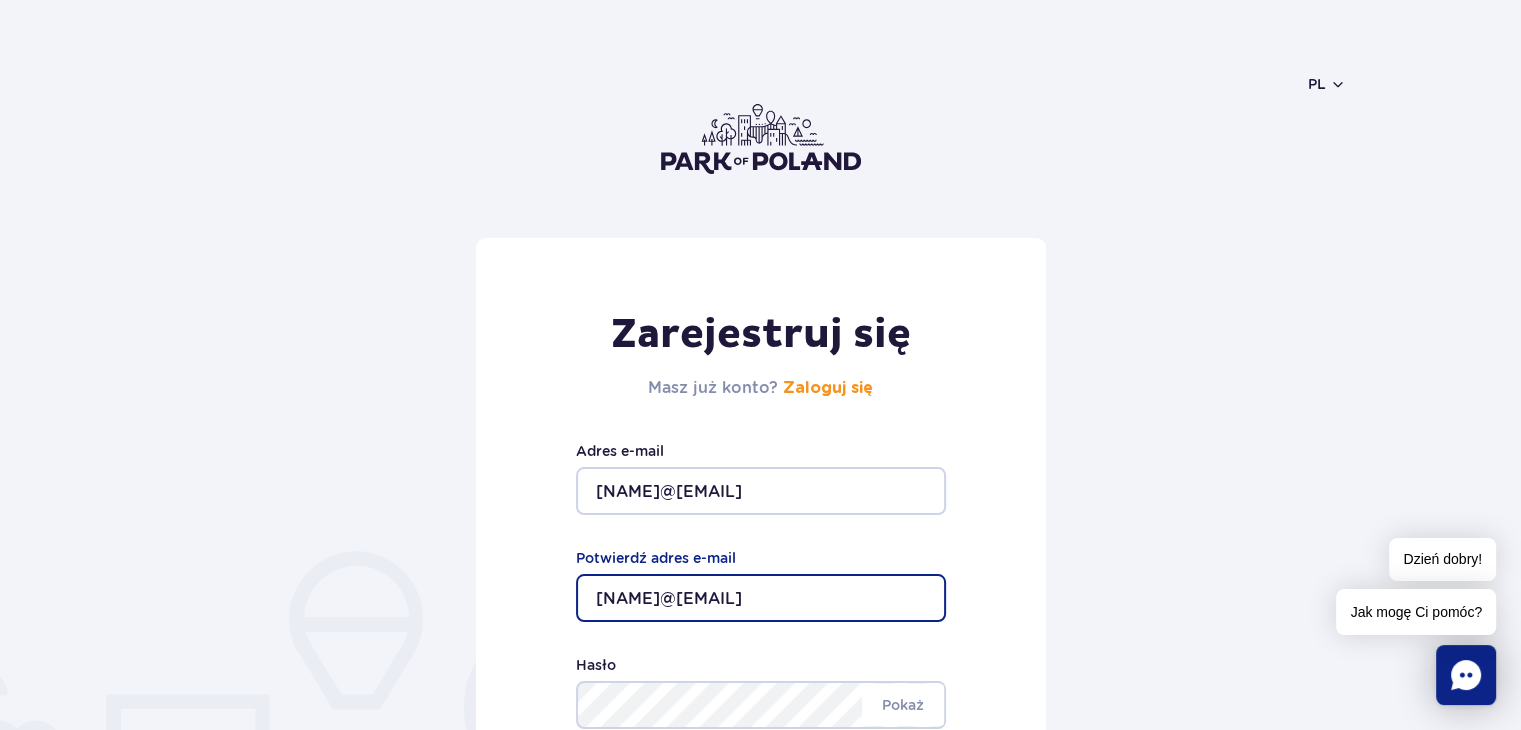 scroll, scrollTop: 3, scrollLeft: 0, axis: vertical 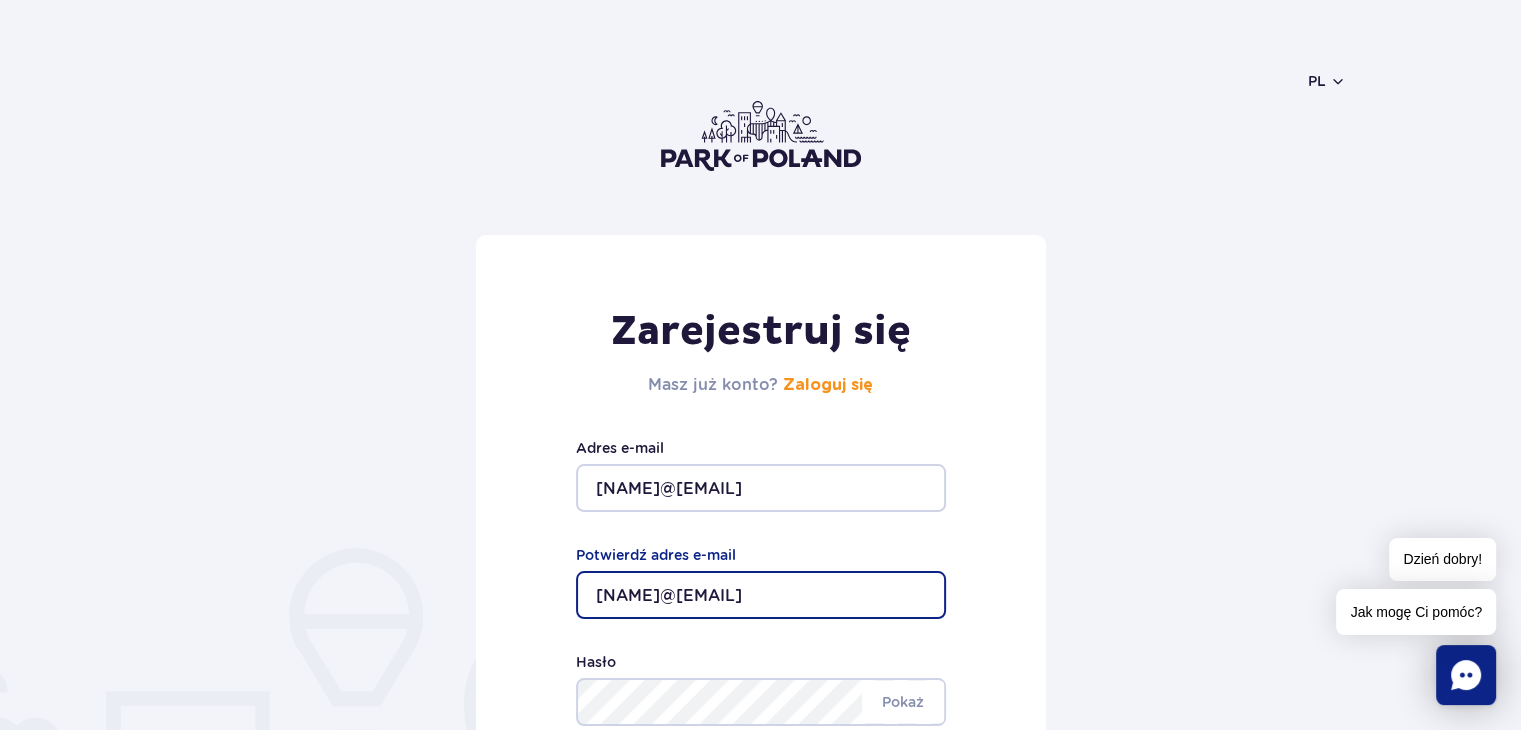 type on "elzbietaliedigk@op.pl" 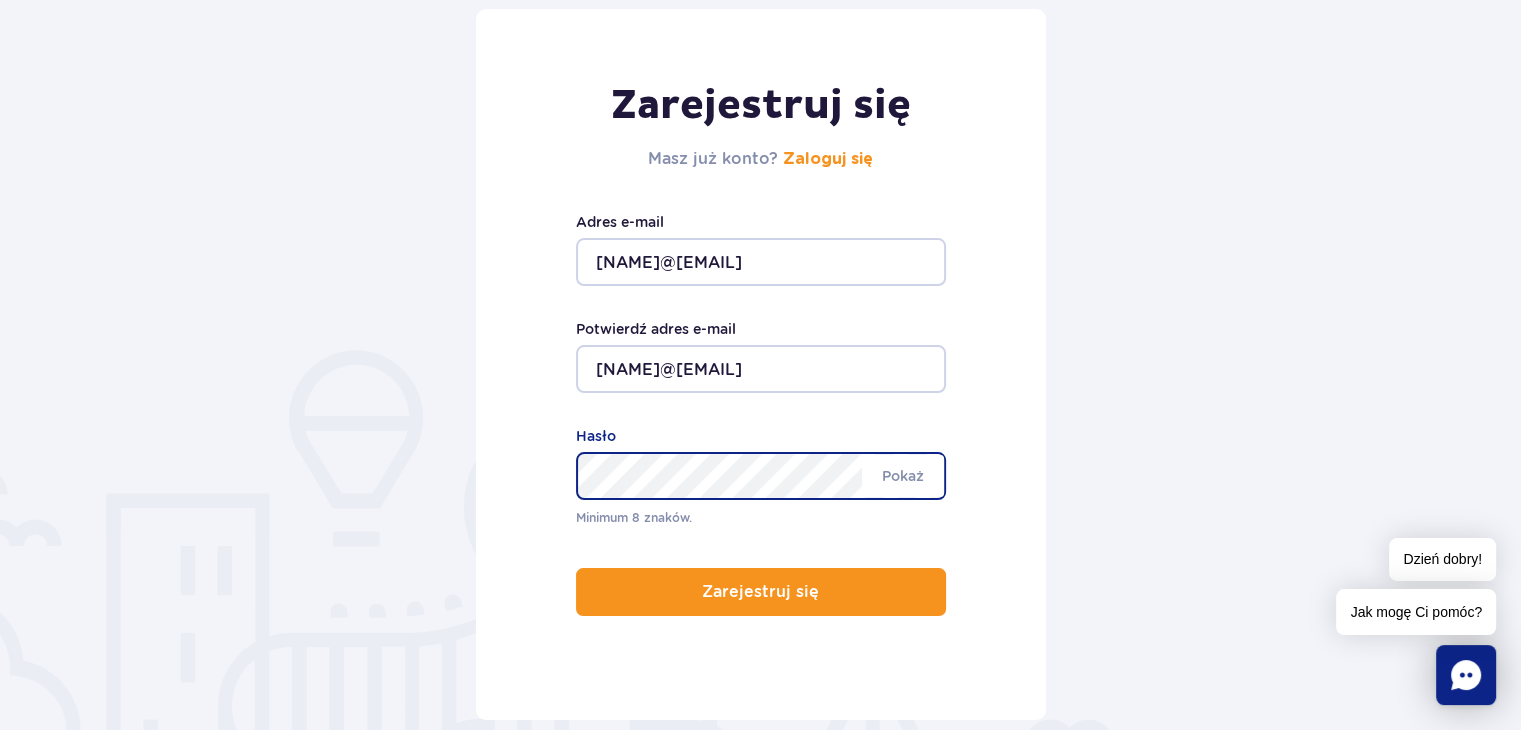 scroll, scrollTop: 296, scrollLeft: 0, axis: vertical 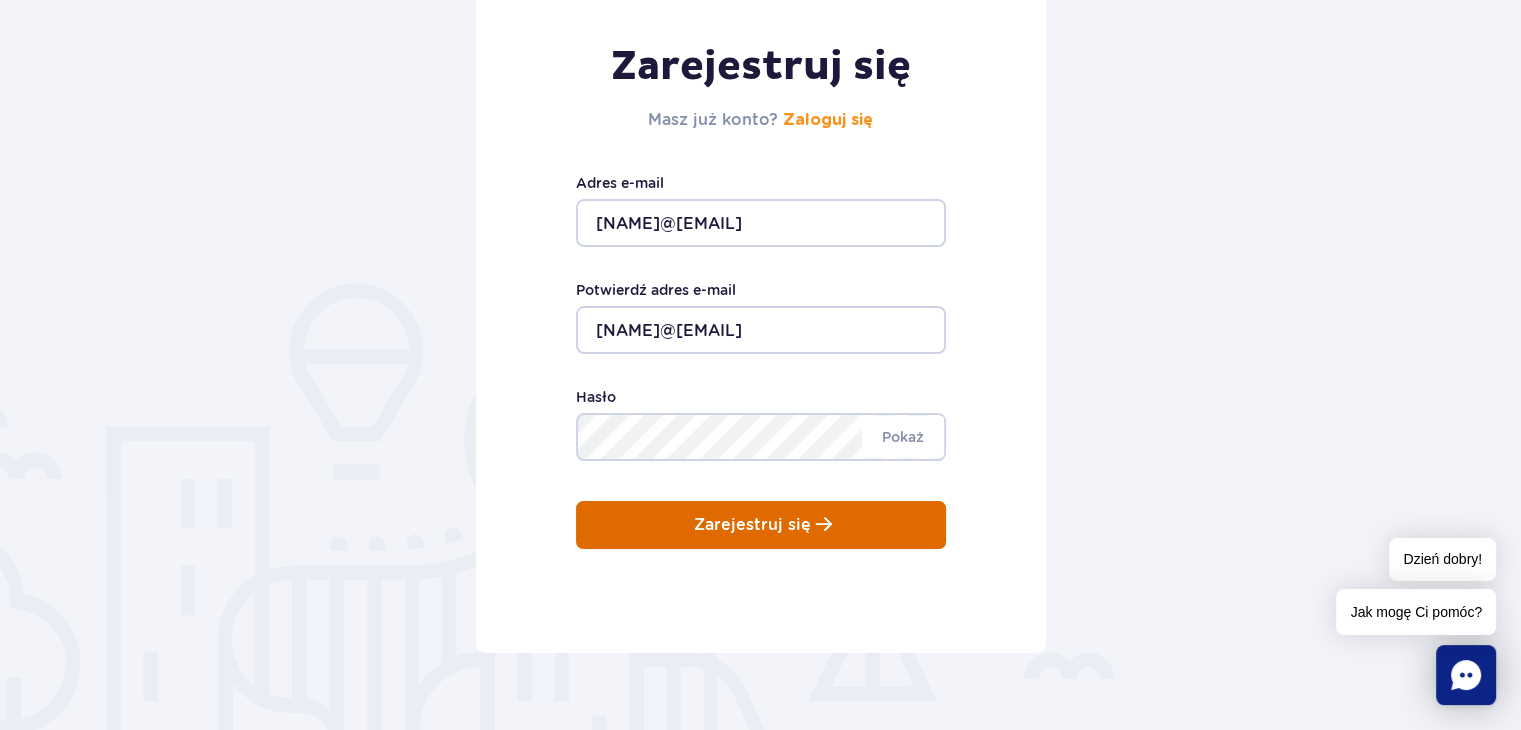 click on "Zarejestruj się" at bounding box center [761, 525] 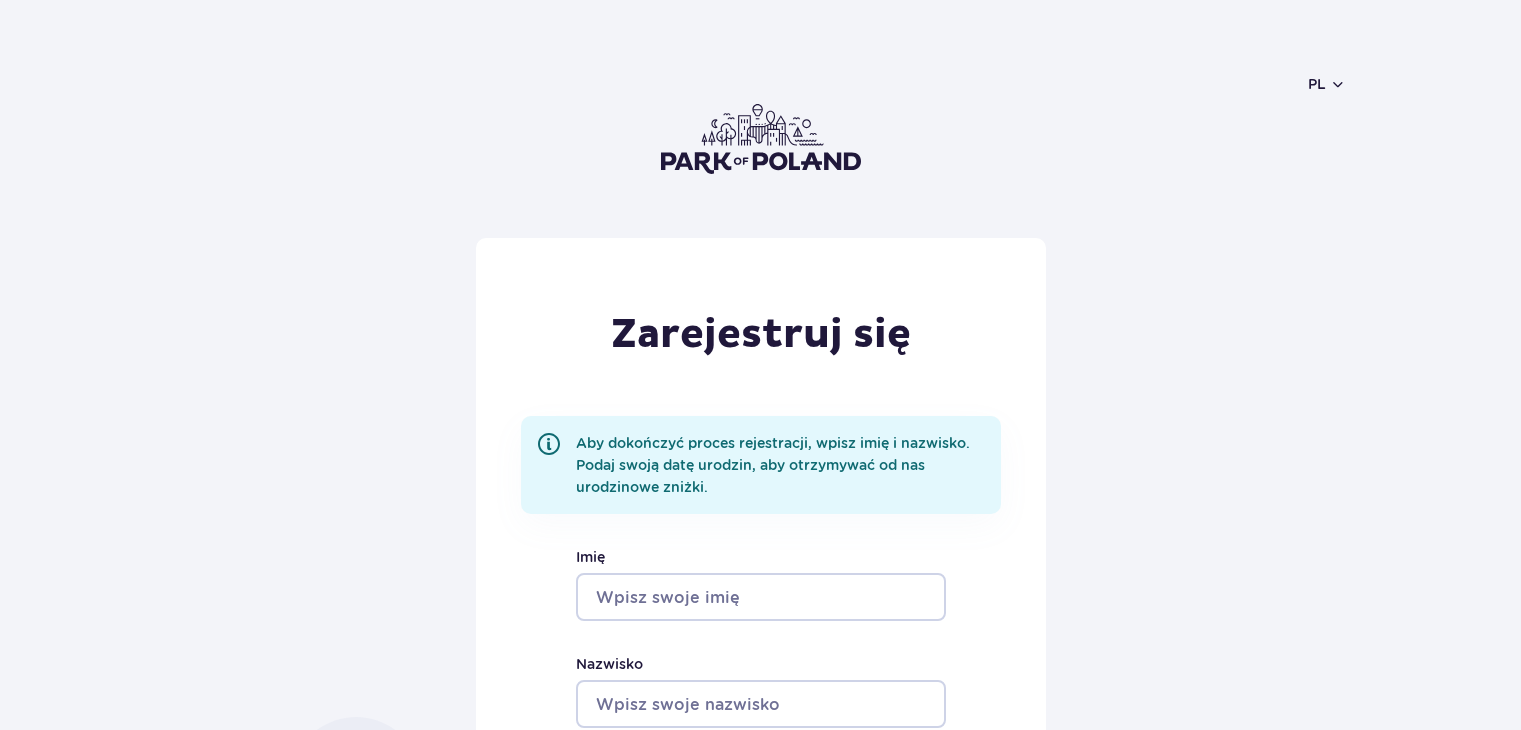 scroll, scrollTop: 0, scrollLeft: 0, axis: both 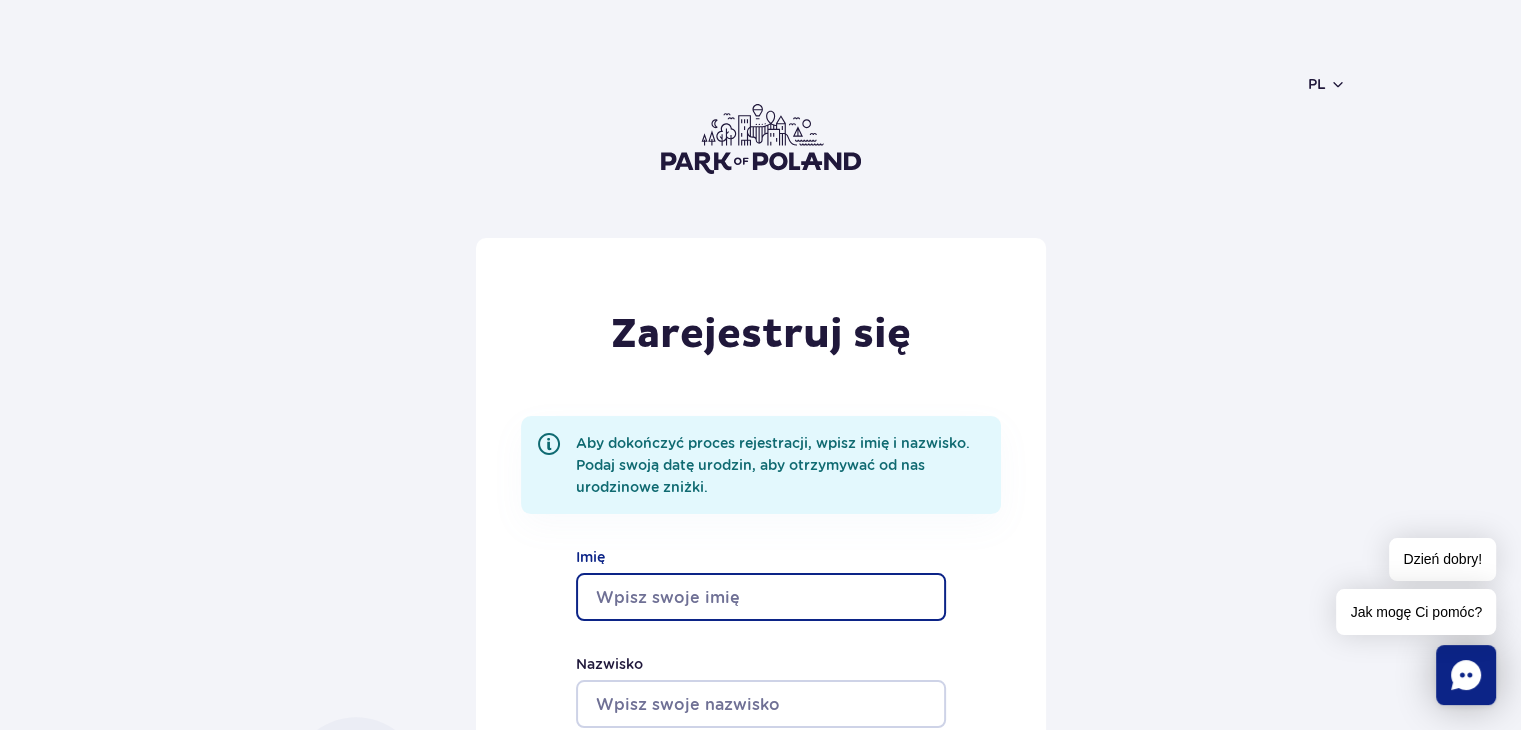 click on "Imię" at bounding box center (761, 597) 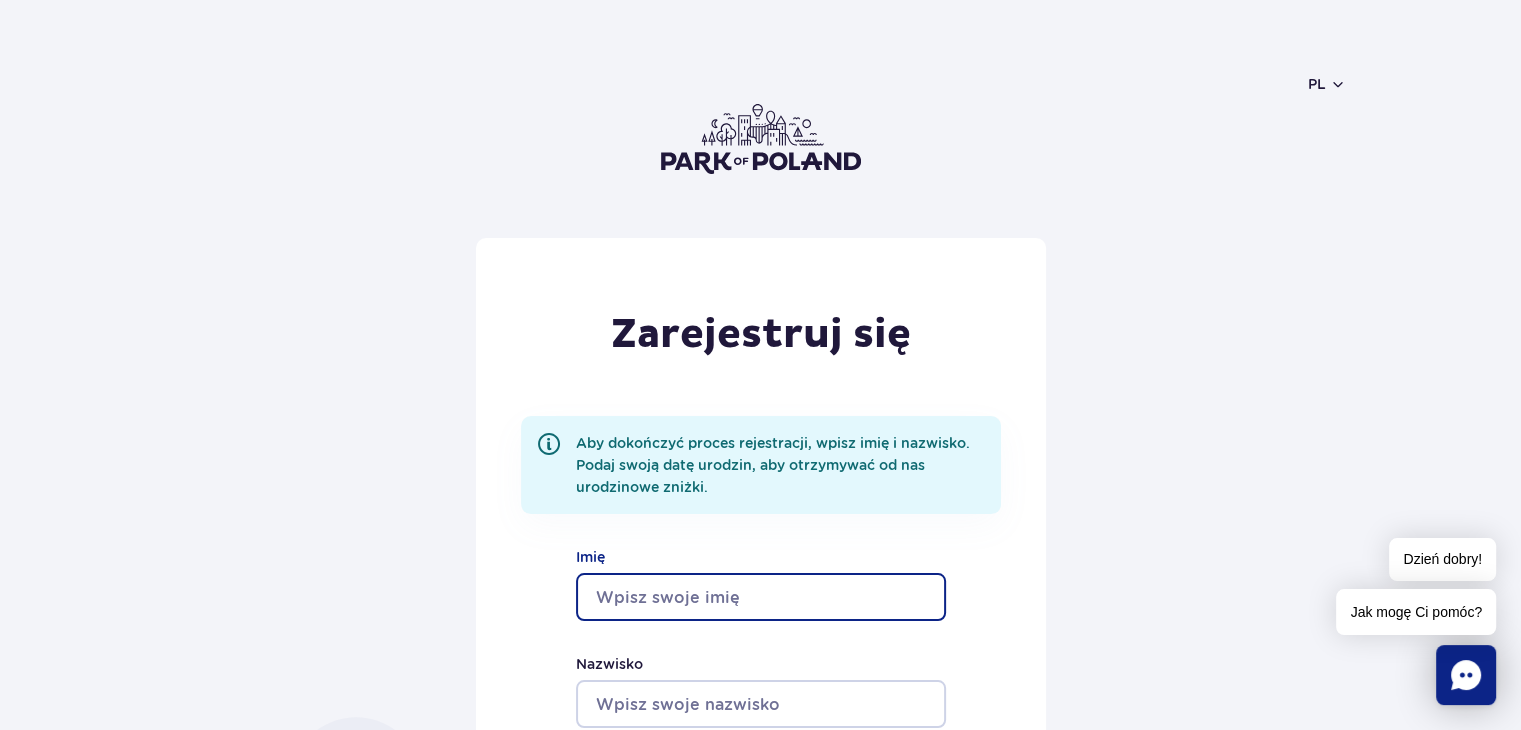 type on "Elżbieta" 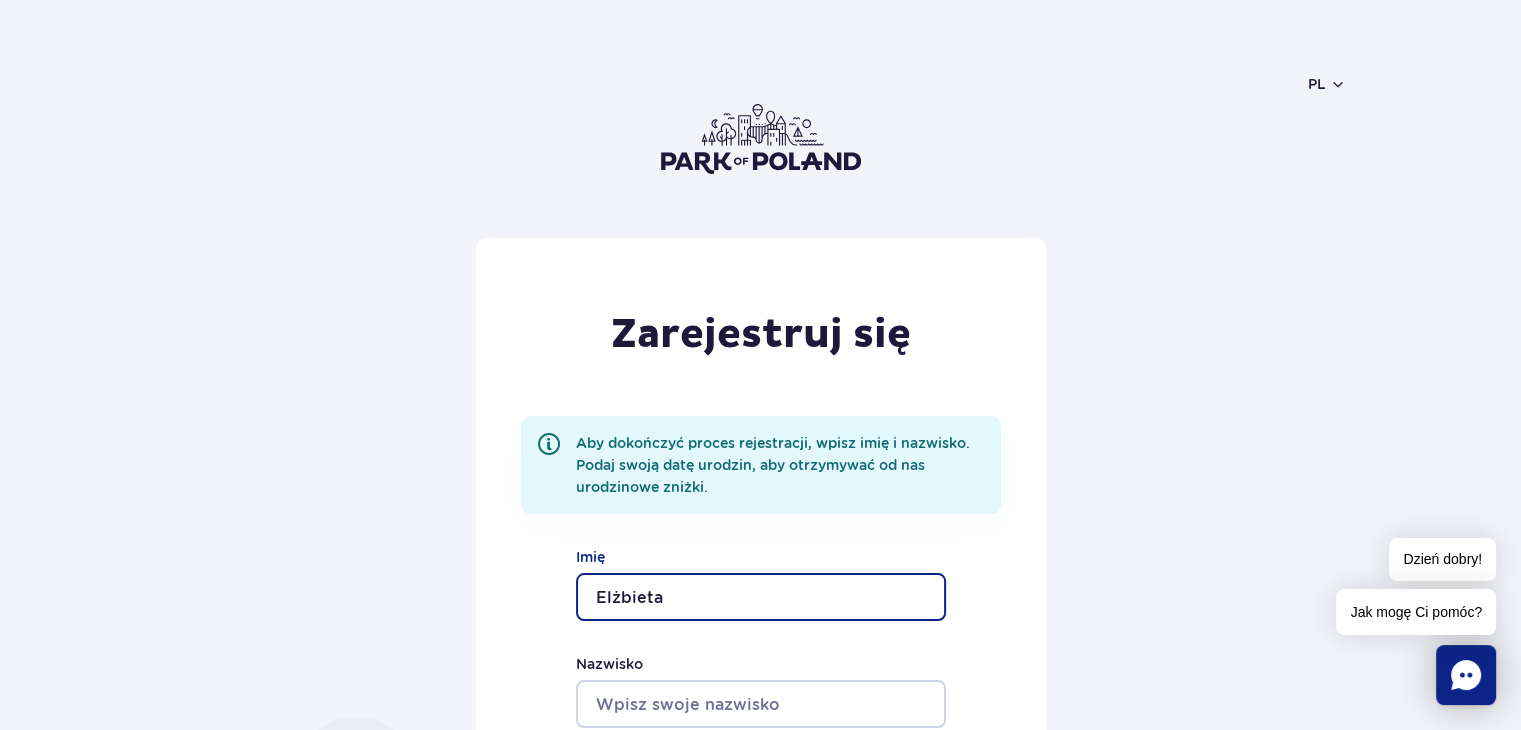 type on "Liedigk" 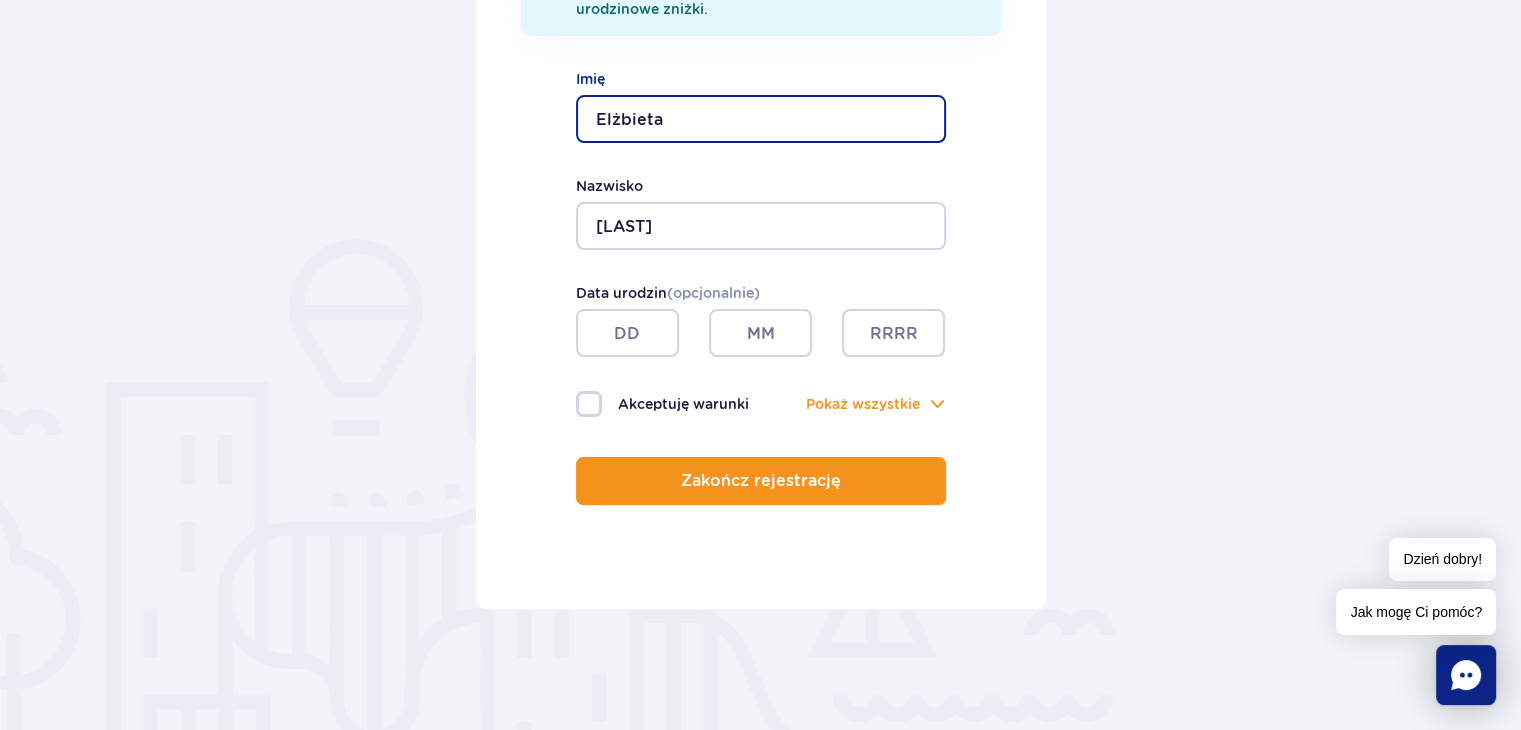 scroll, scrollTop: 480, scrollLeft: 0, axis: vertical 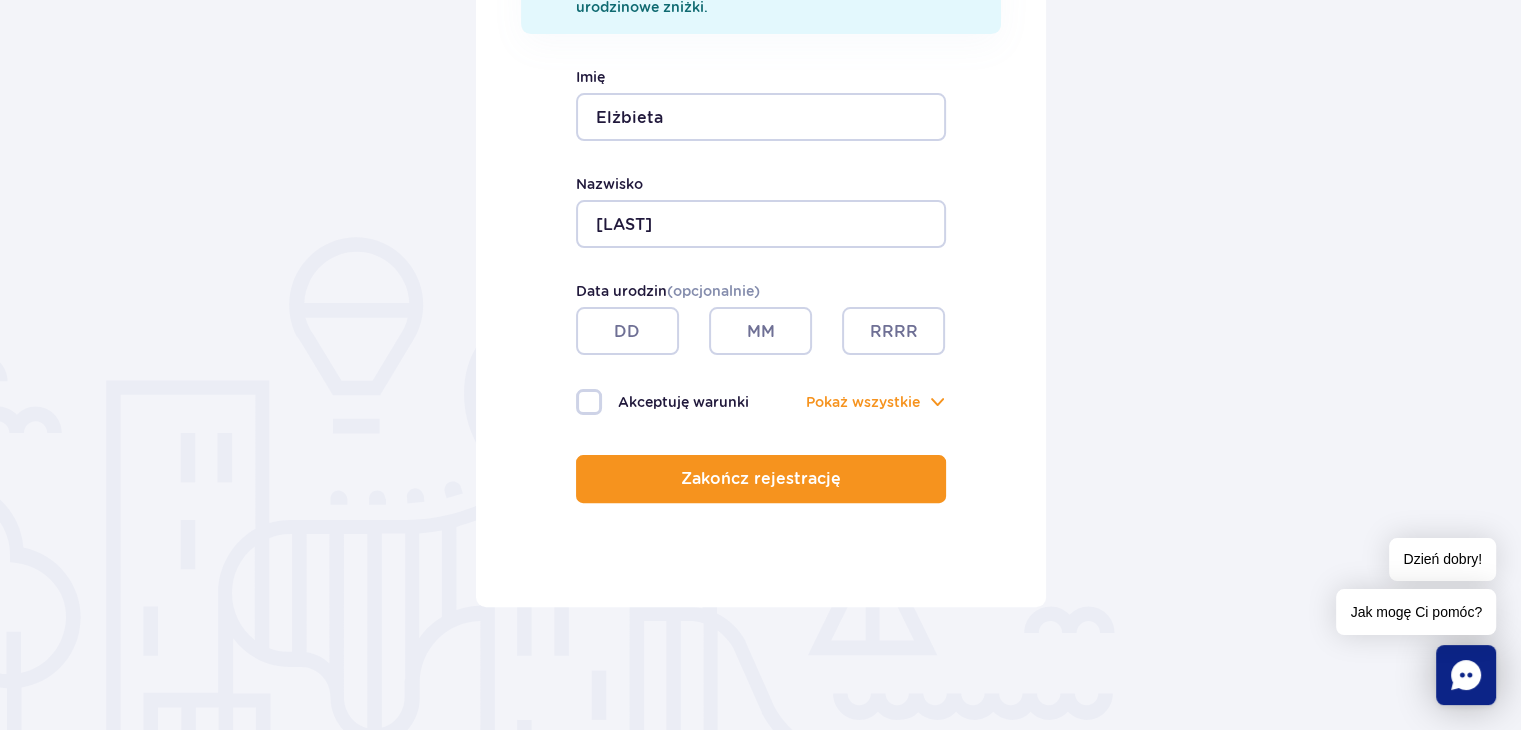 click on "Akceptuję warunki" at bounding box center [668, 402] 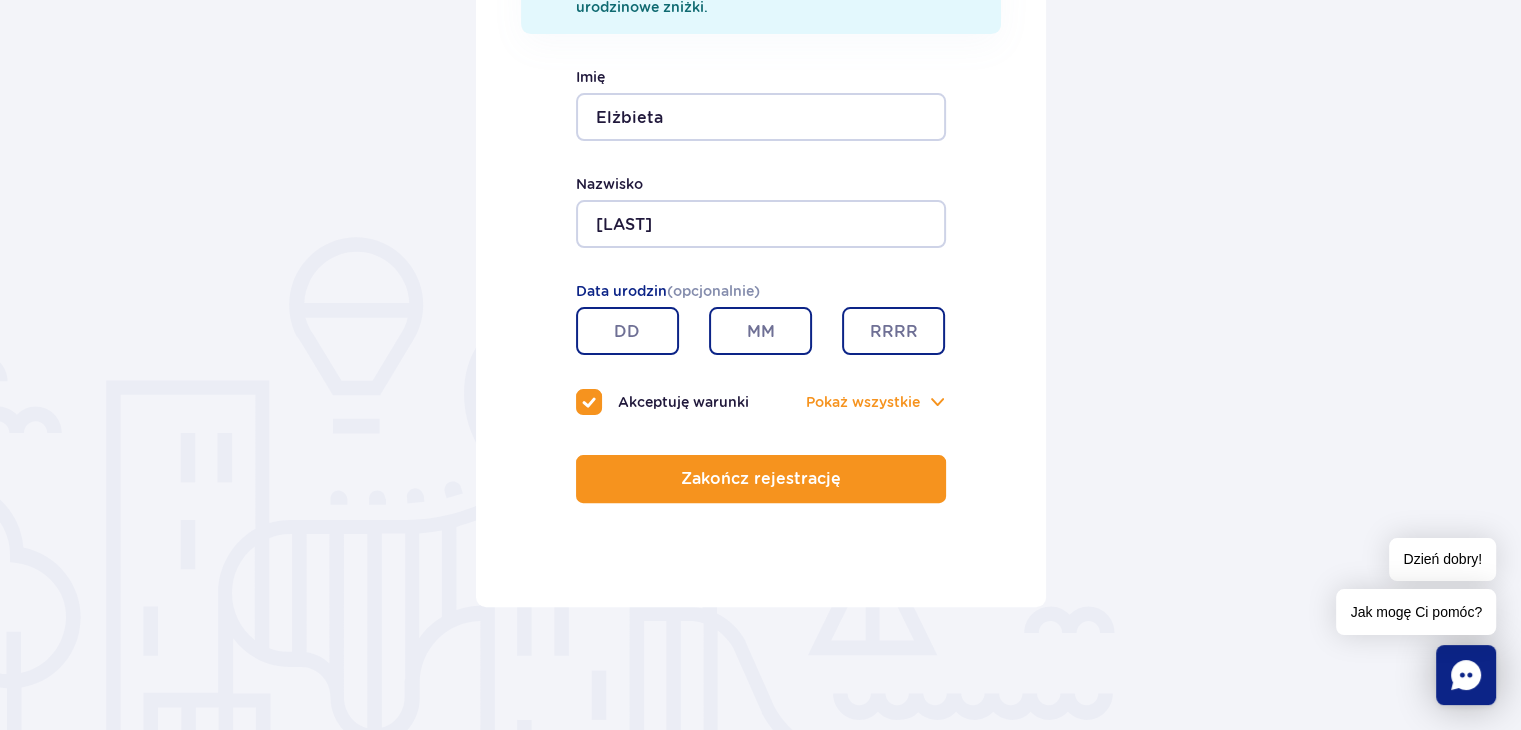 click at bounding box center [627, 331] 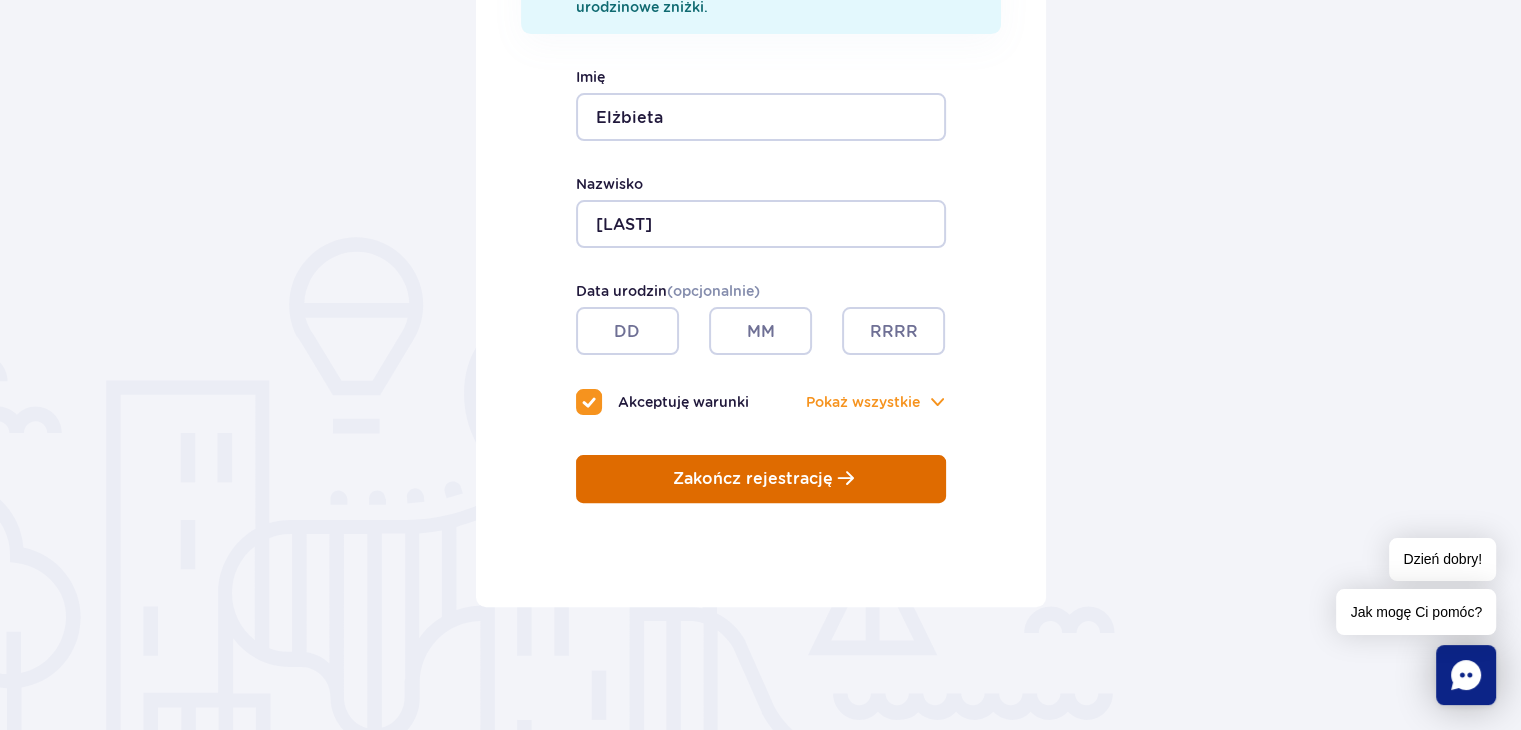 click on "Zakończ rejestrację" at bounding box center (753, 479) 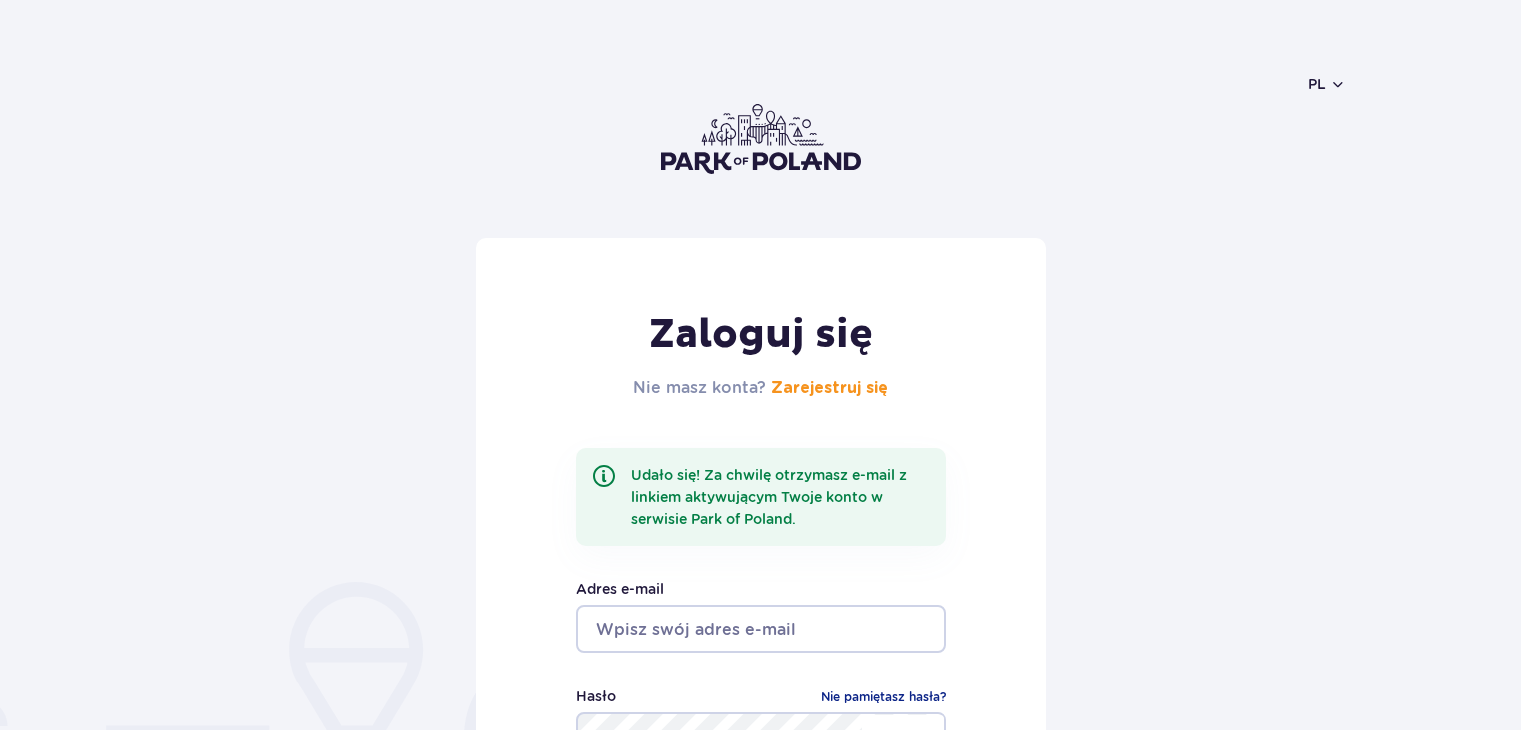 scroll, scrollTop: 0, scrollLeft: 0, axis: both 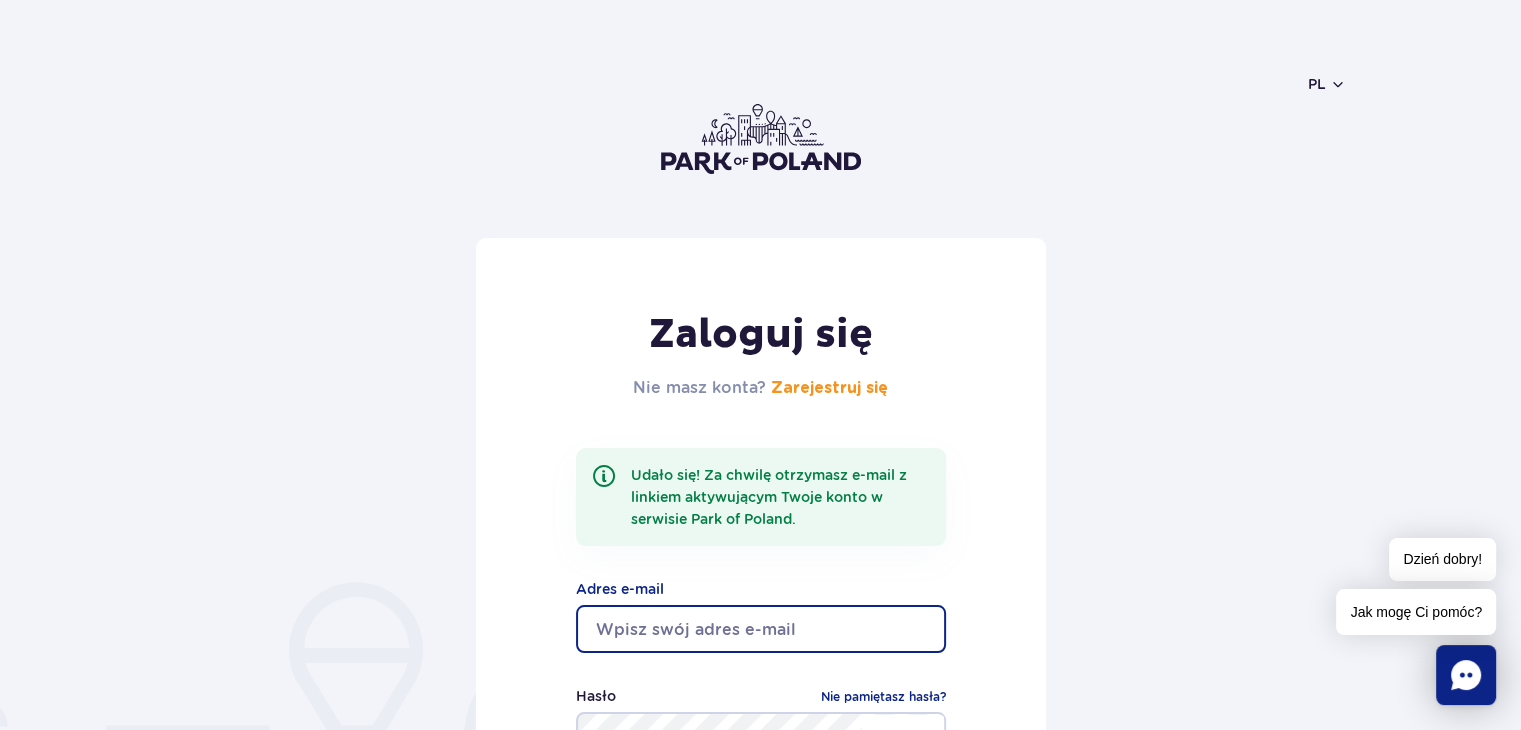 click at bounding box center (761, 629) 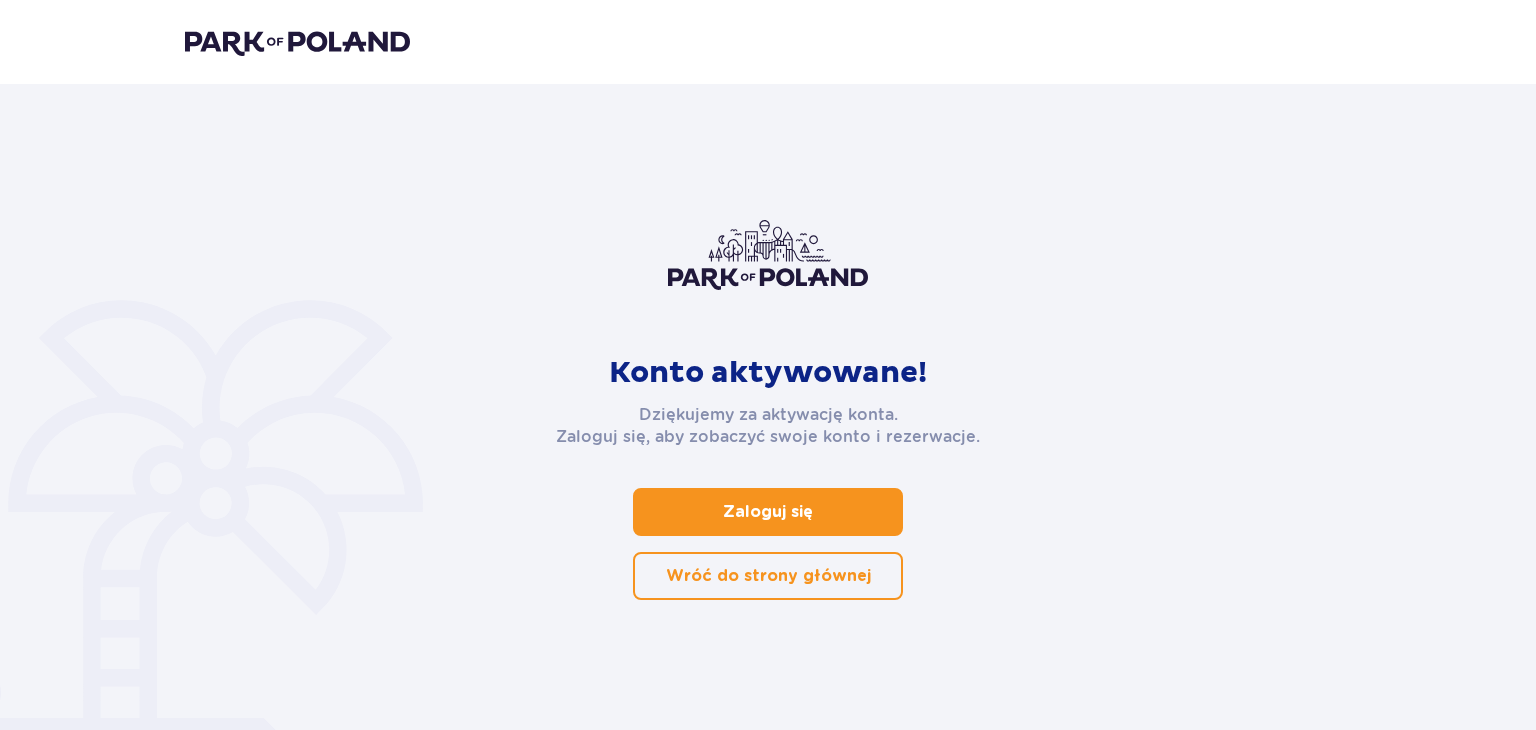 scroll, scrollTop: 0, scrollLeft: 0, axis: both 